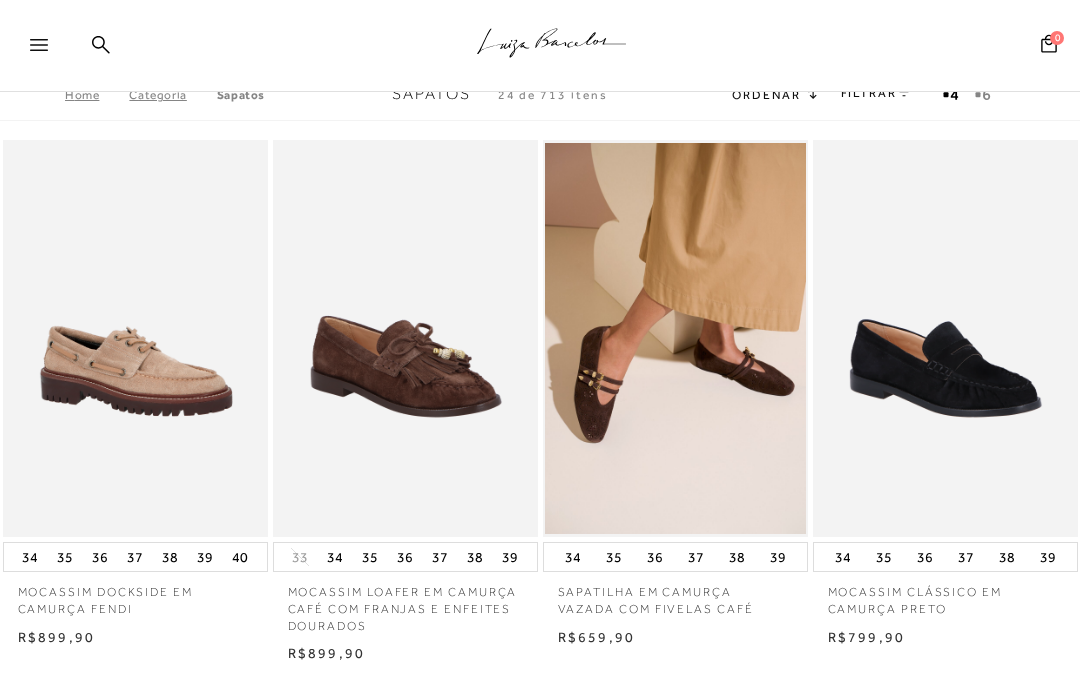 scroll, scrollTop: 0, scrollLeft: 0, axis: both 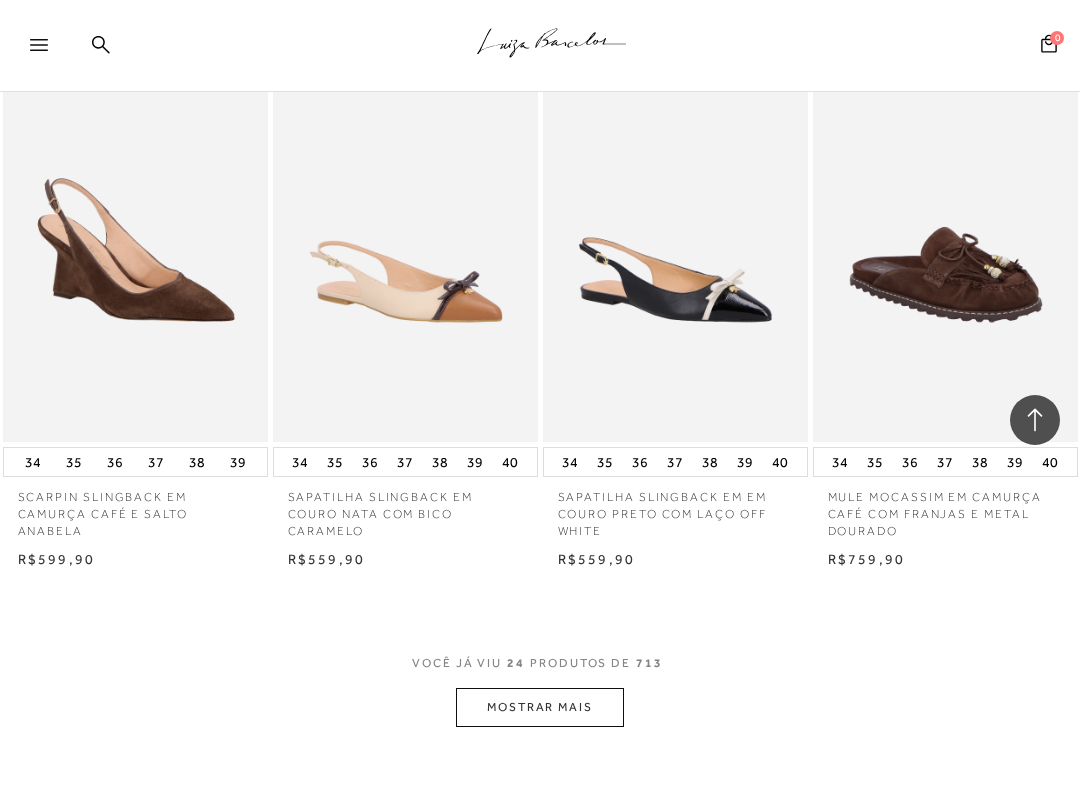 click on "MOSTRAR MAIS" at bounding box center [540, 707] 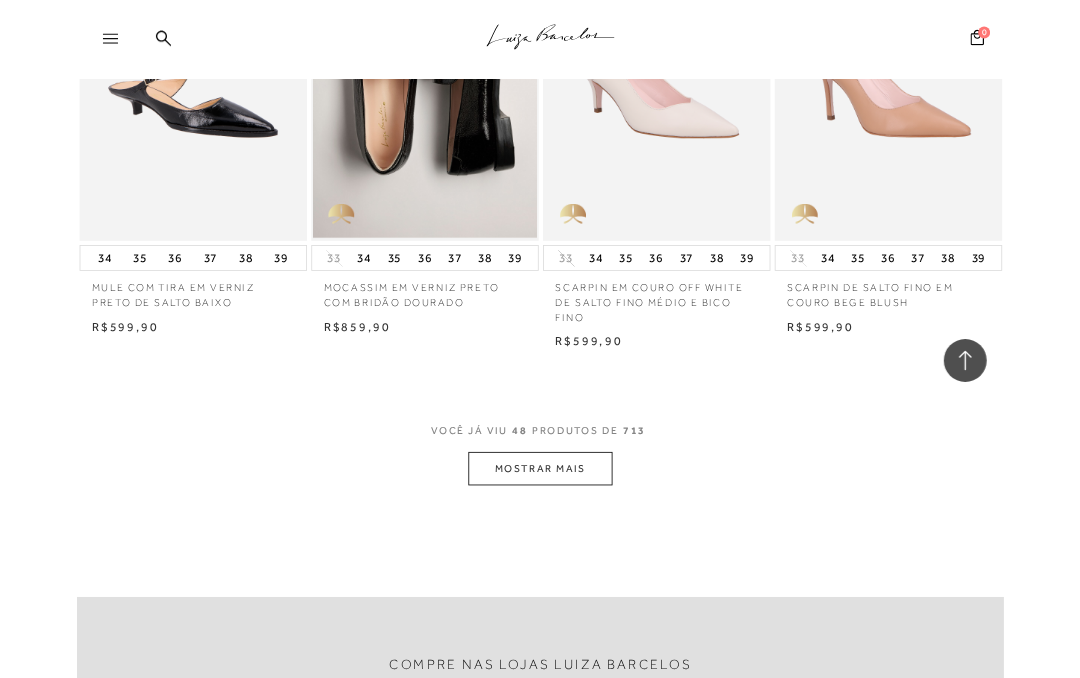 scroll, scrollTop: 6239, scrollLeft: 0, axis: vertical 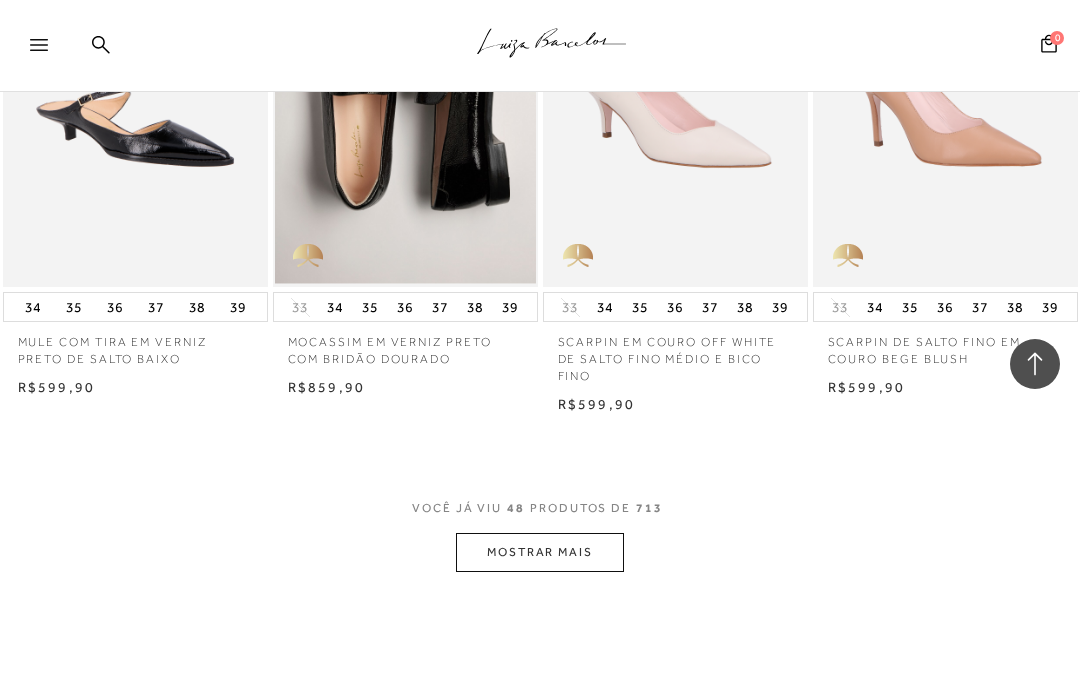 click on "MOSTRAR MAIS" at bounding box center [540, 552] 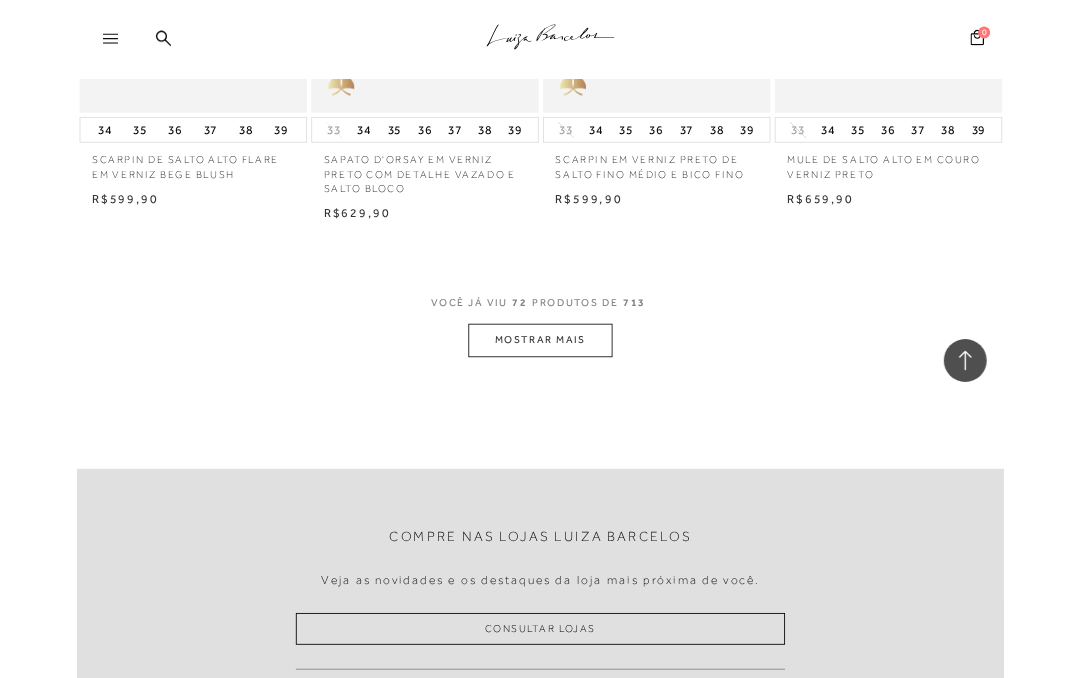 scroll, scrollTop: 9656, scrollLeft: 0, axis: vertical 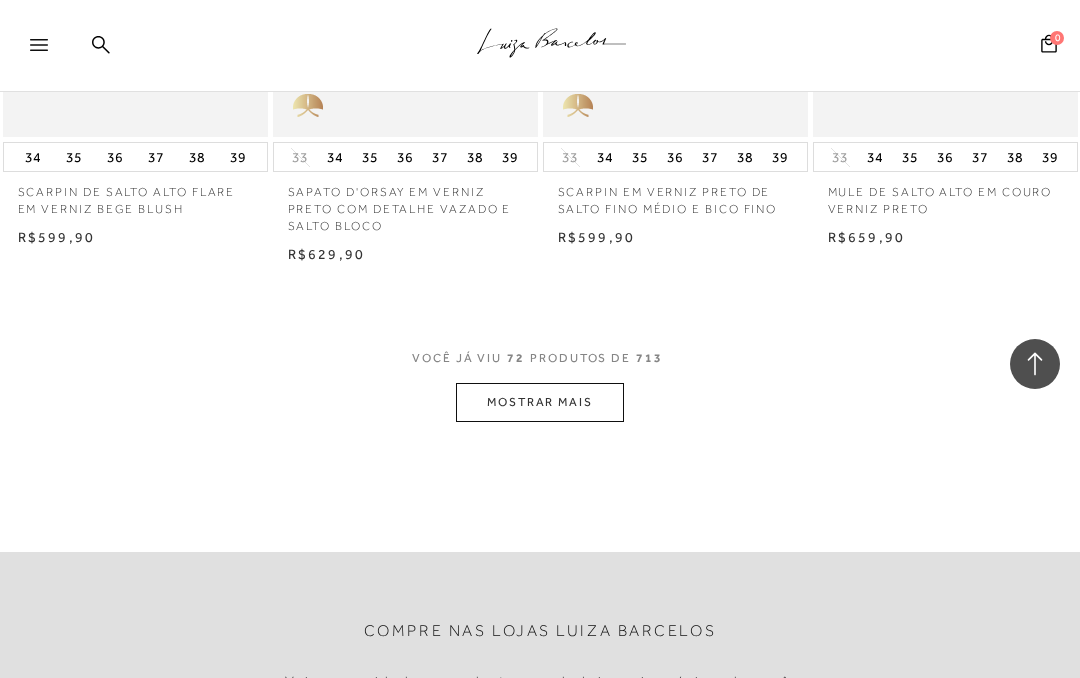 click on "MOSTRAR MAIS" at bounding box center (540, 402) 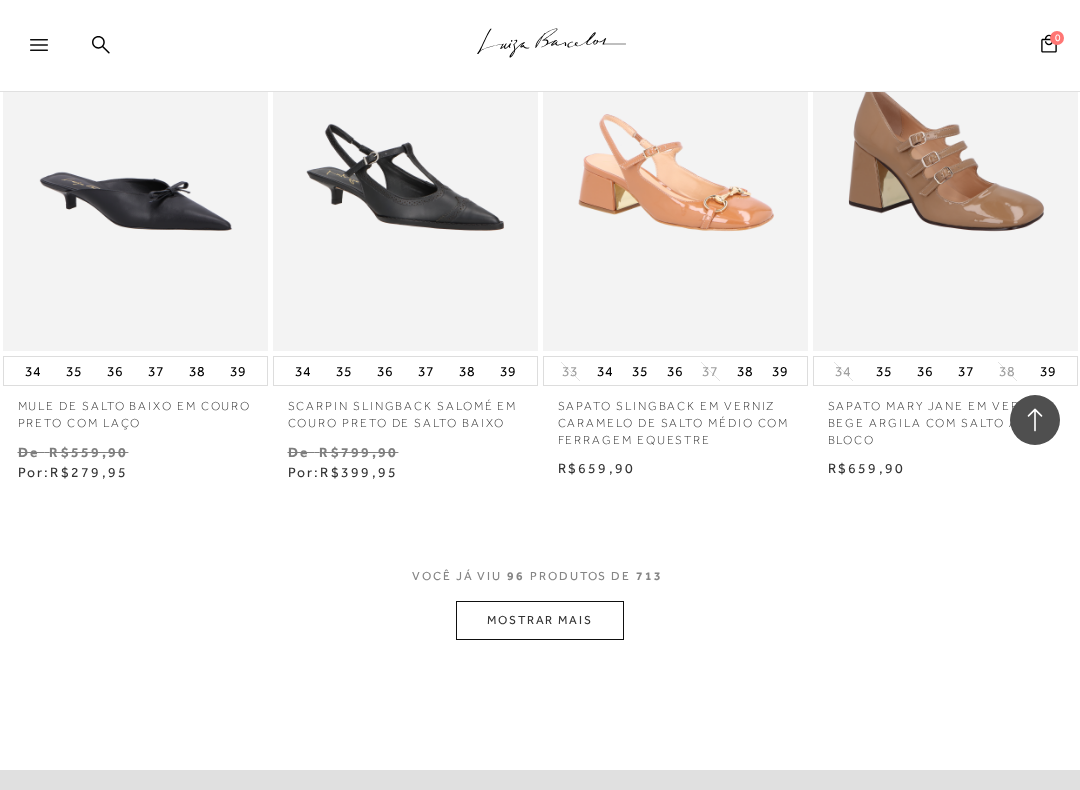 scroll, scrollTop: 12757, scrollLeft: 0, axis: vertical 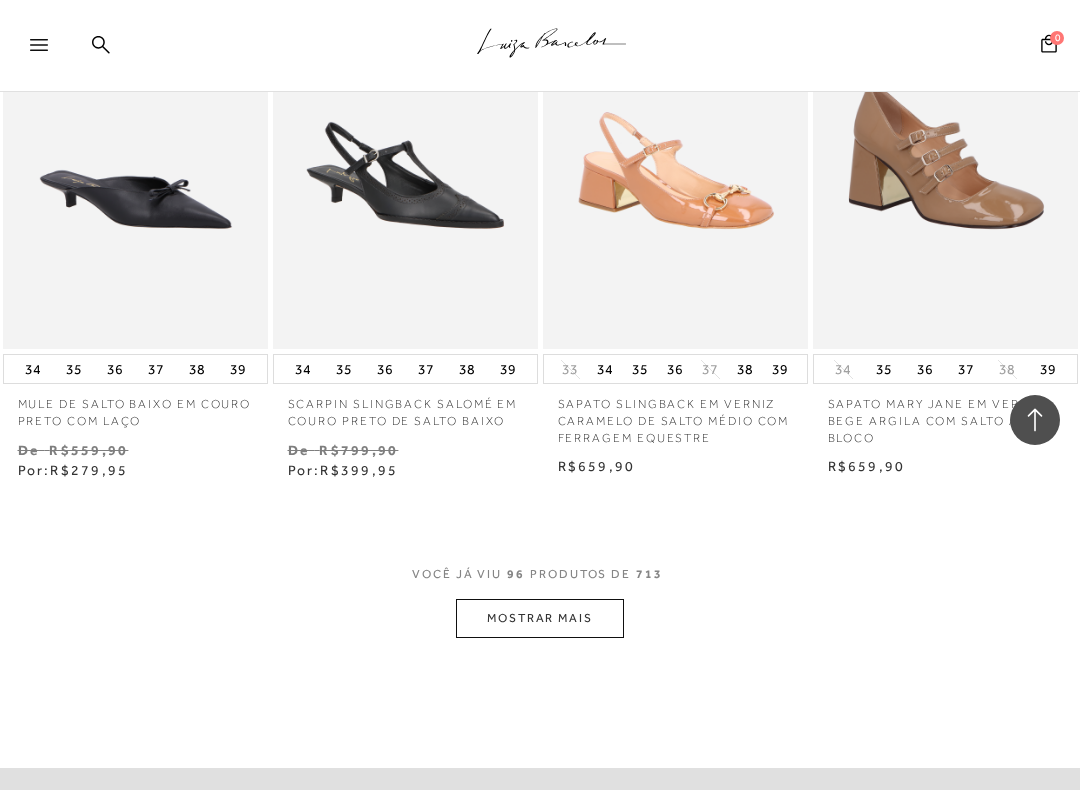 click on "MOSTRAR MAIS" at bounding box center (540, 618) 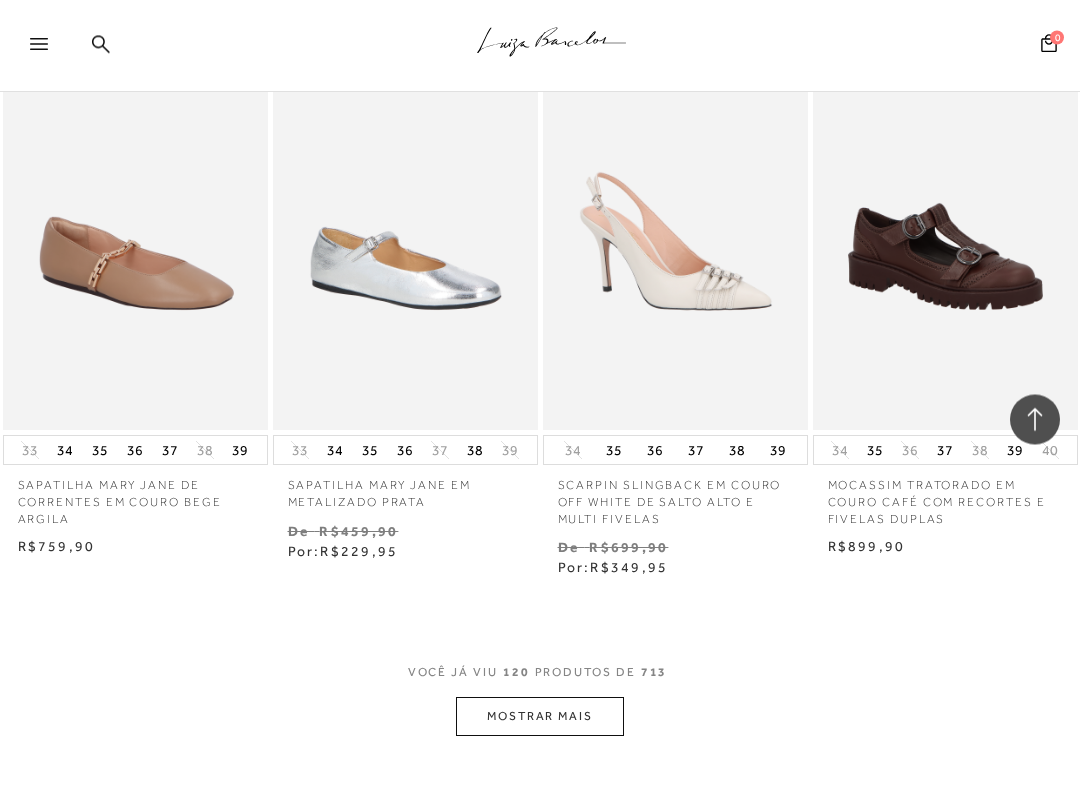 scroll, scrollTop: 16197, scrollLeft: 0, axis: vertical 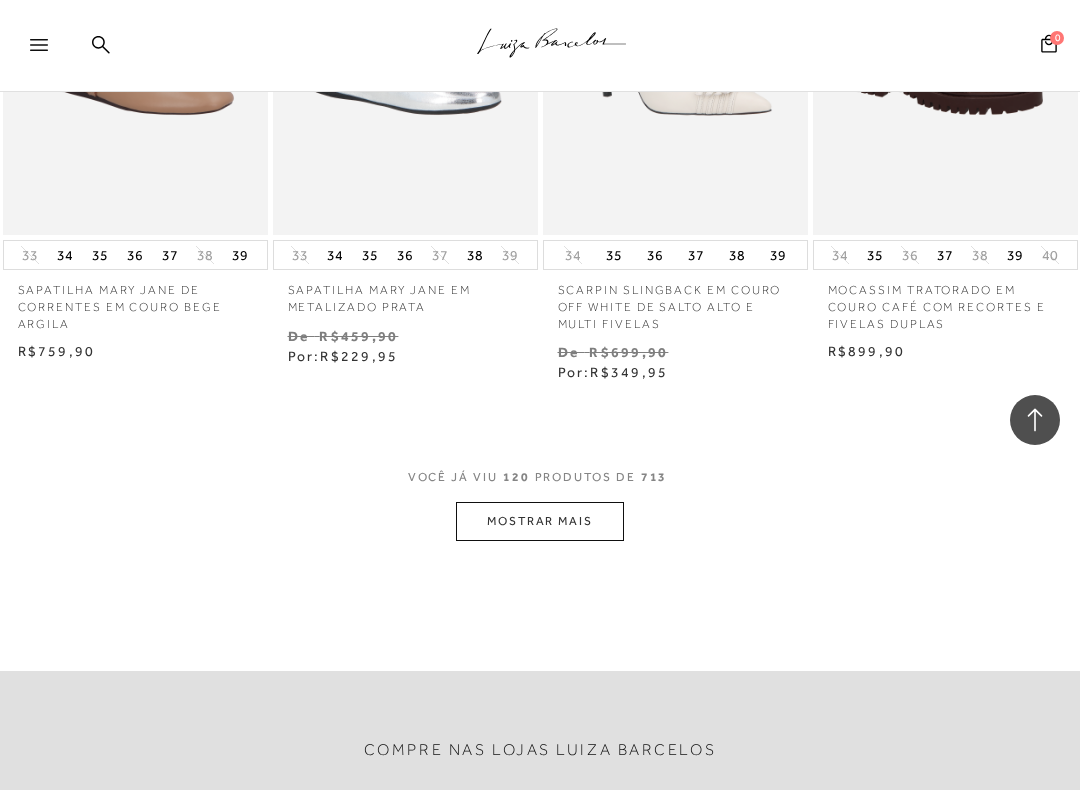 click on "MOSTRAR MAIS" at bounding box center [540, 521] 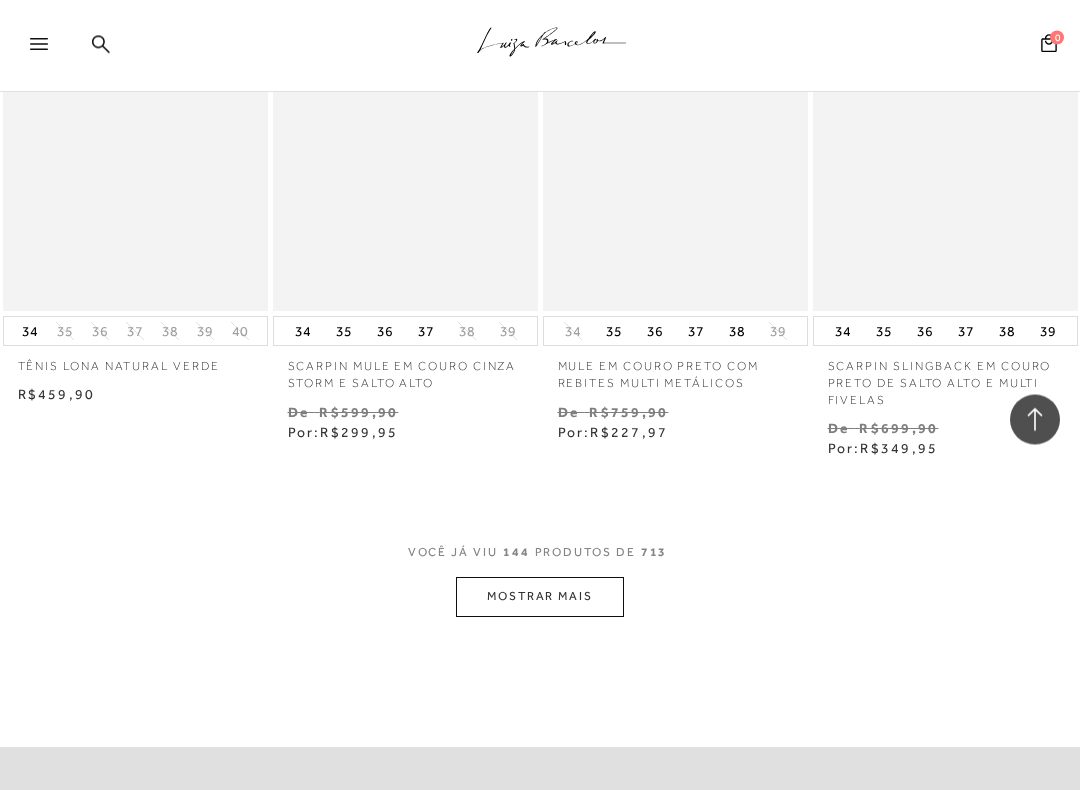 scroll, scrollTop: 19513, scrollLeft: 0, axis: vertical 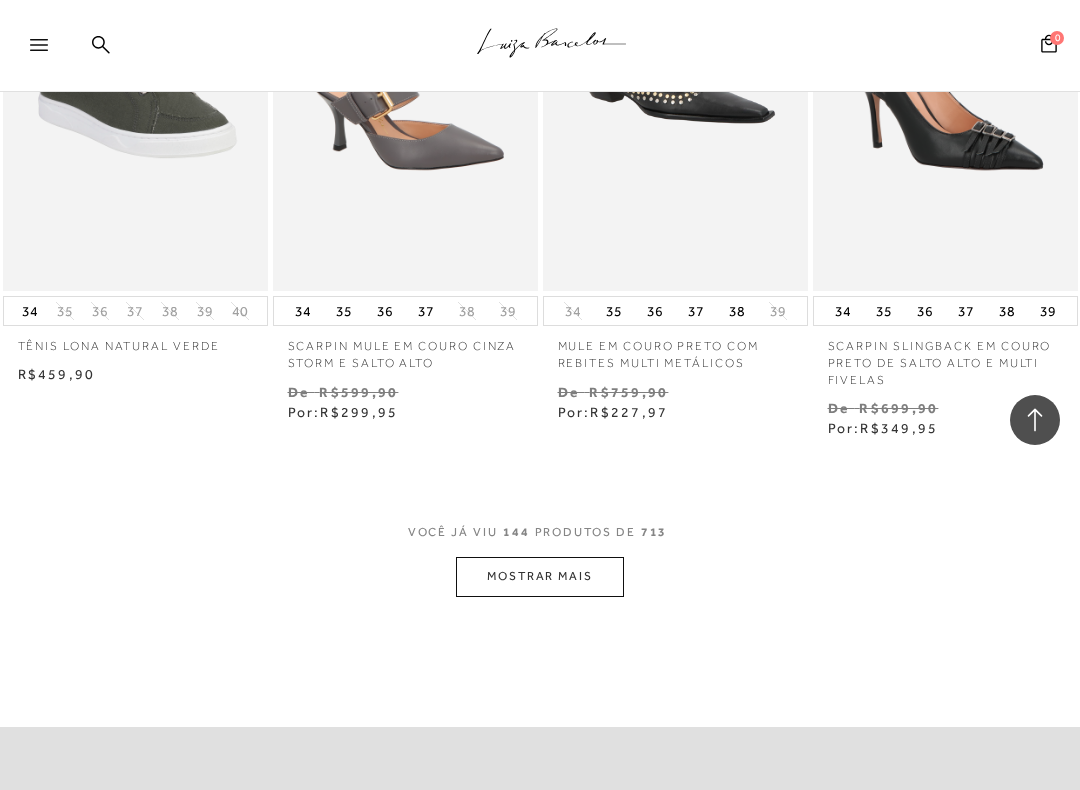 click on "MOSTRAR MAIS" at bounding box center (540, 576) 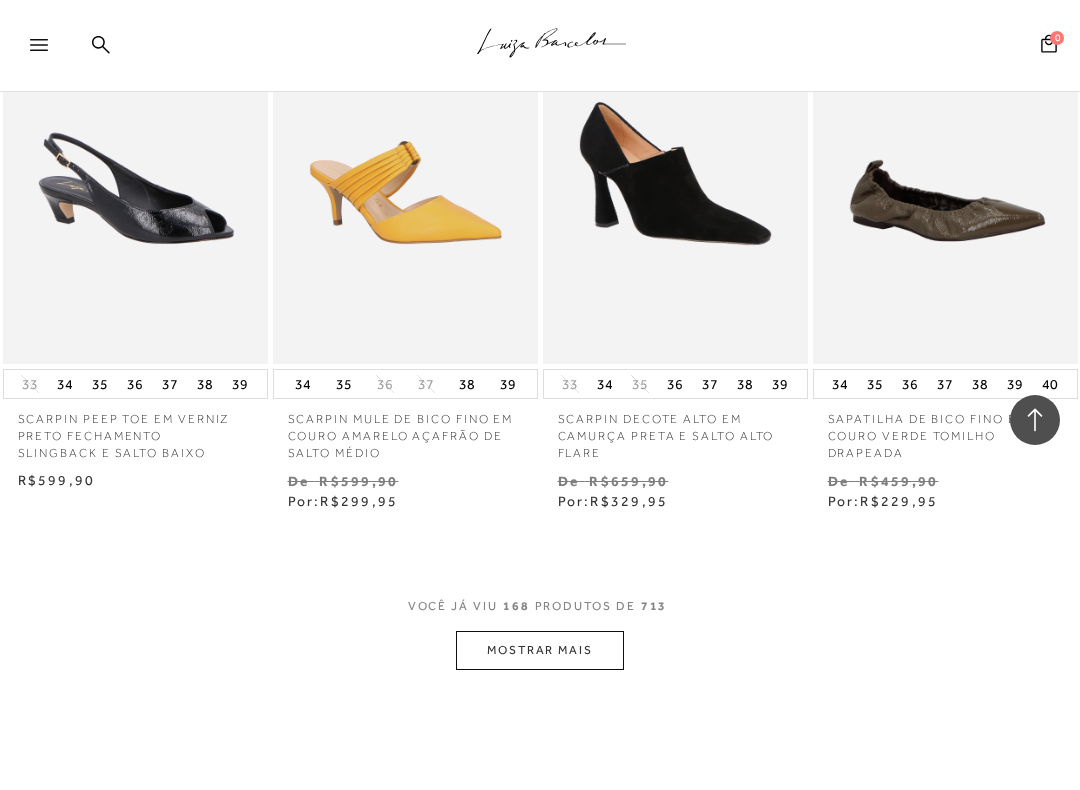 scroll, scrollTop: 22797, scrollLeft: 0, axis: vertical 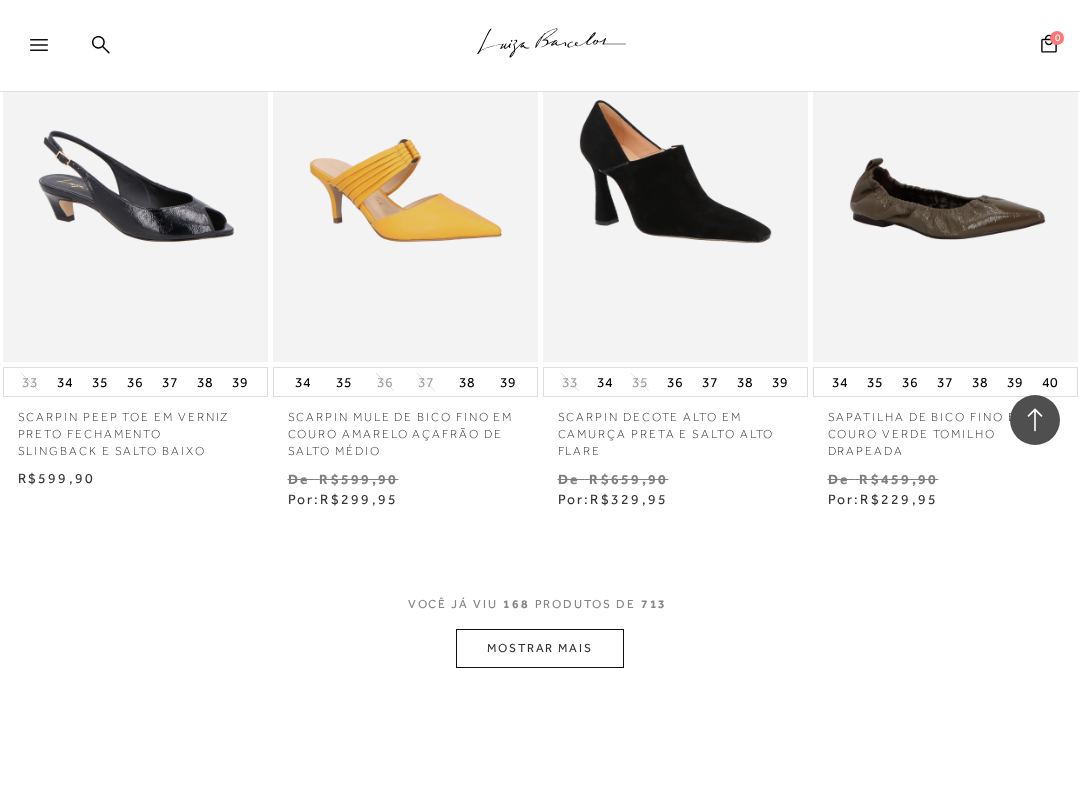 click on "MOSTRAR MAIS" at bounding box center (540, 648) 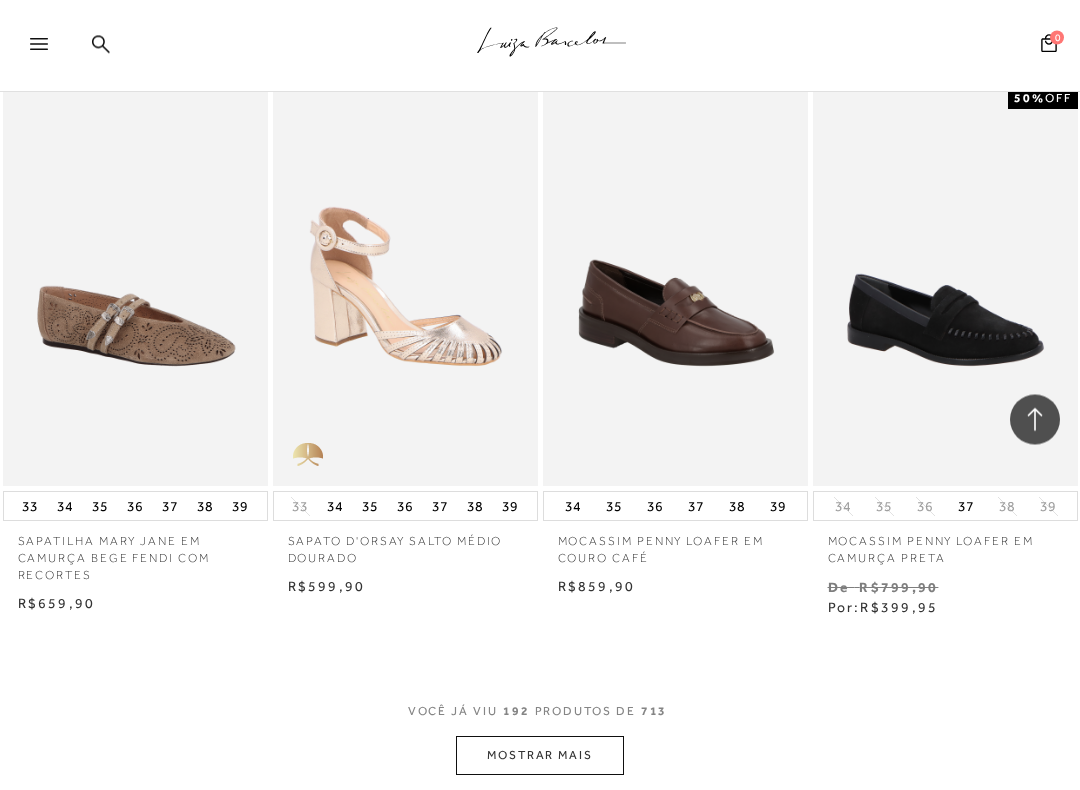 scroll, scrollTop: 26050, scrollLeft: 0, axis: vertical 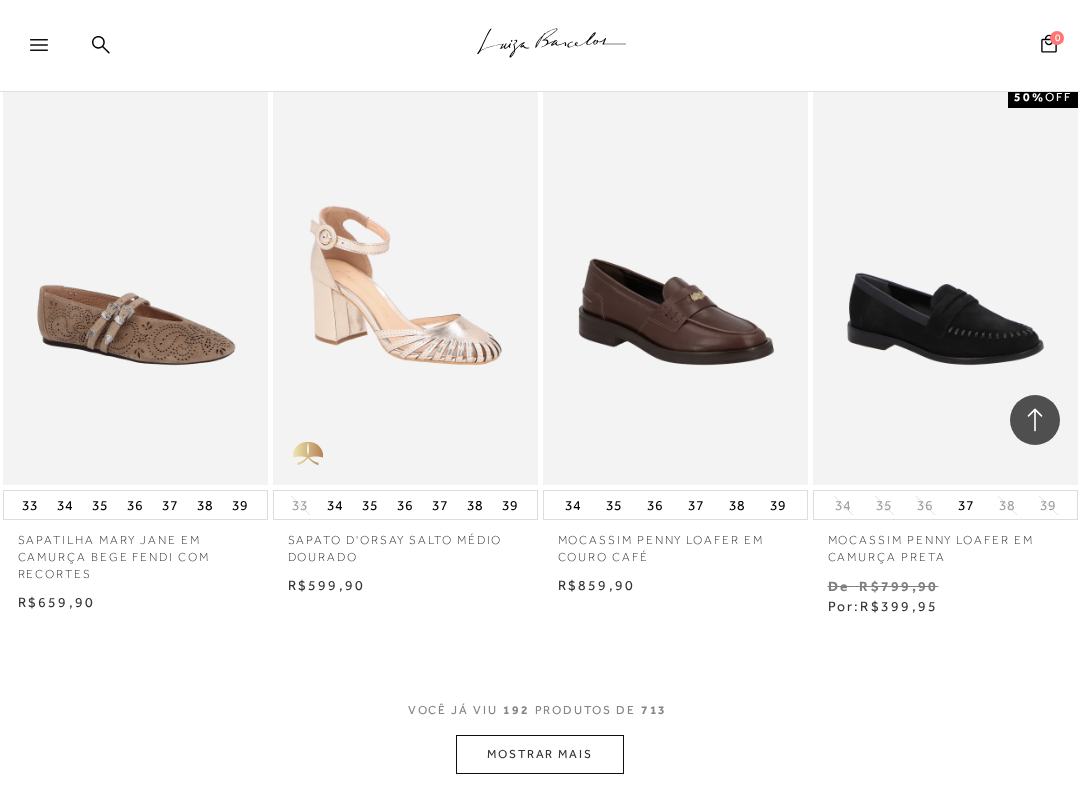 click on "MOSTRAR MAIS" at bounding box center [540, 754] 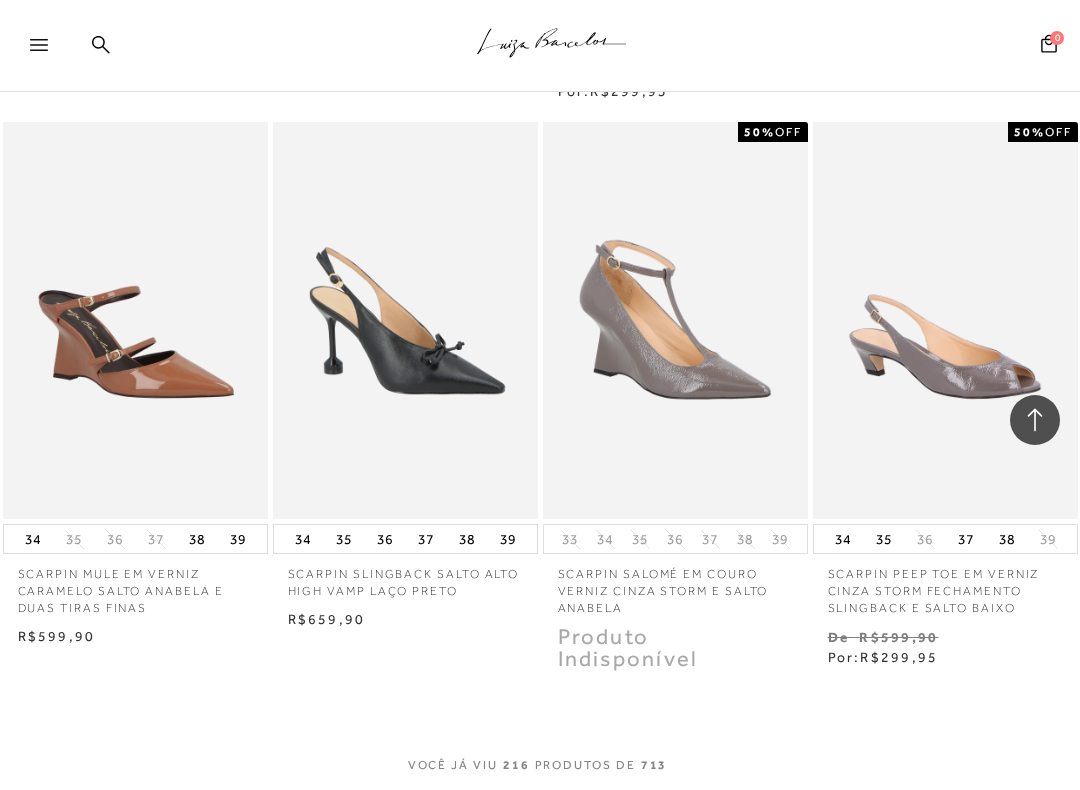 scroll, scrollTop: 29424, scrollLeft: 0, axis: vertical 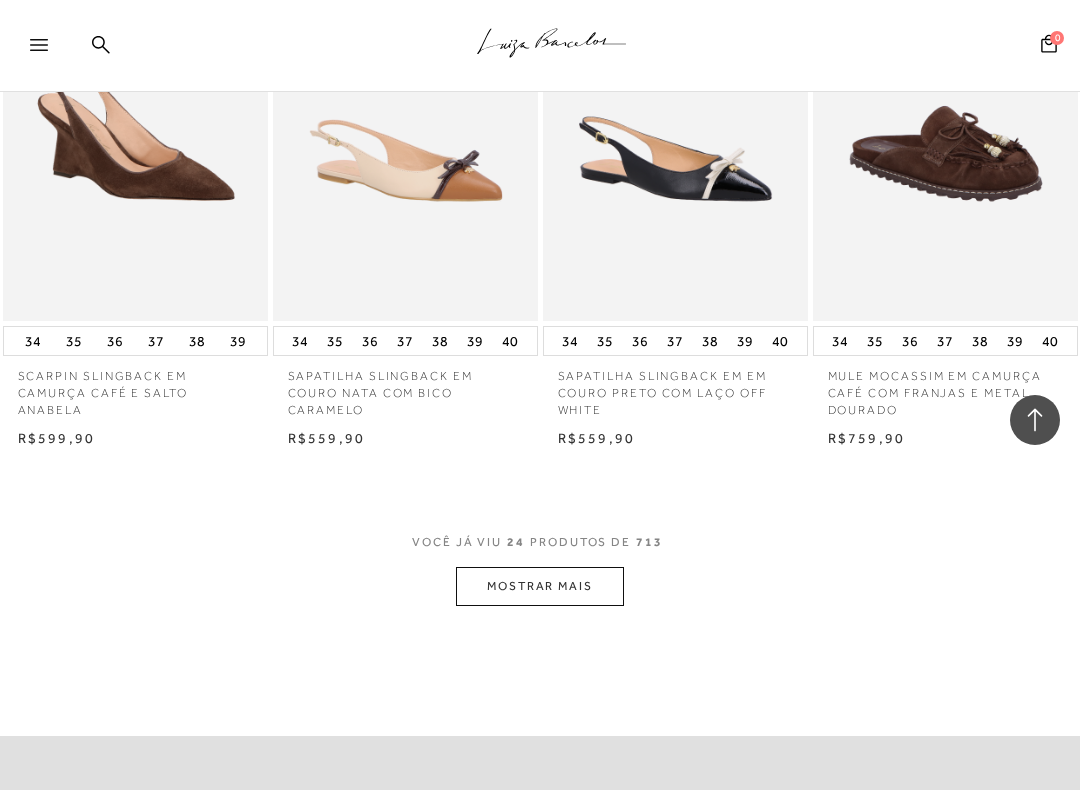 click on "MOSTRAR MAIS" at bounding box center [540, 586] 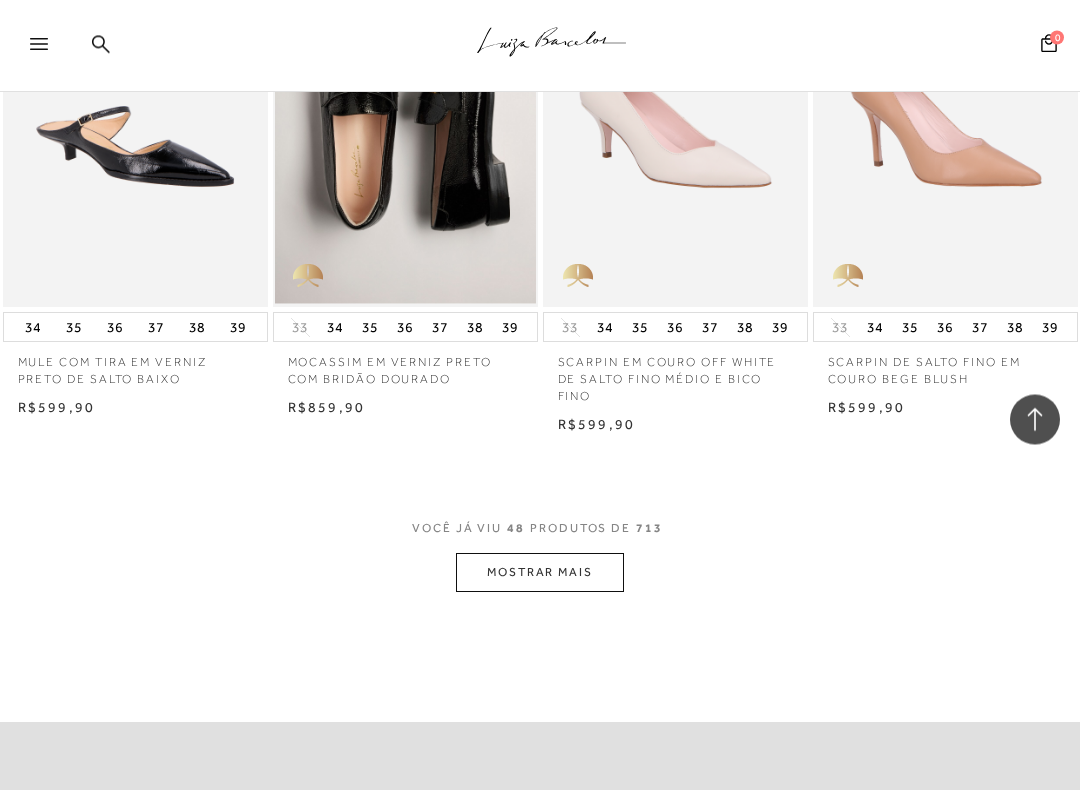 scroll, scrollTop: 6241, scrollLeft: 0, axis: vertical 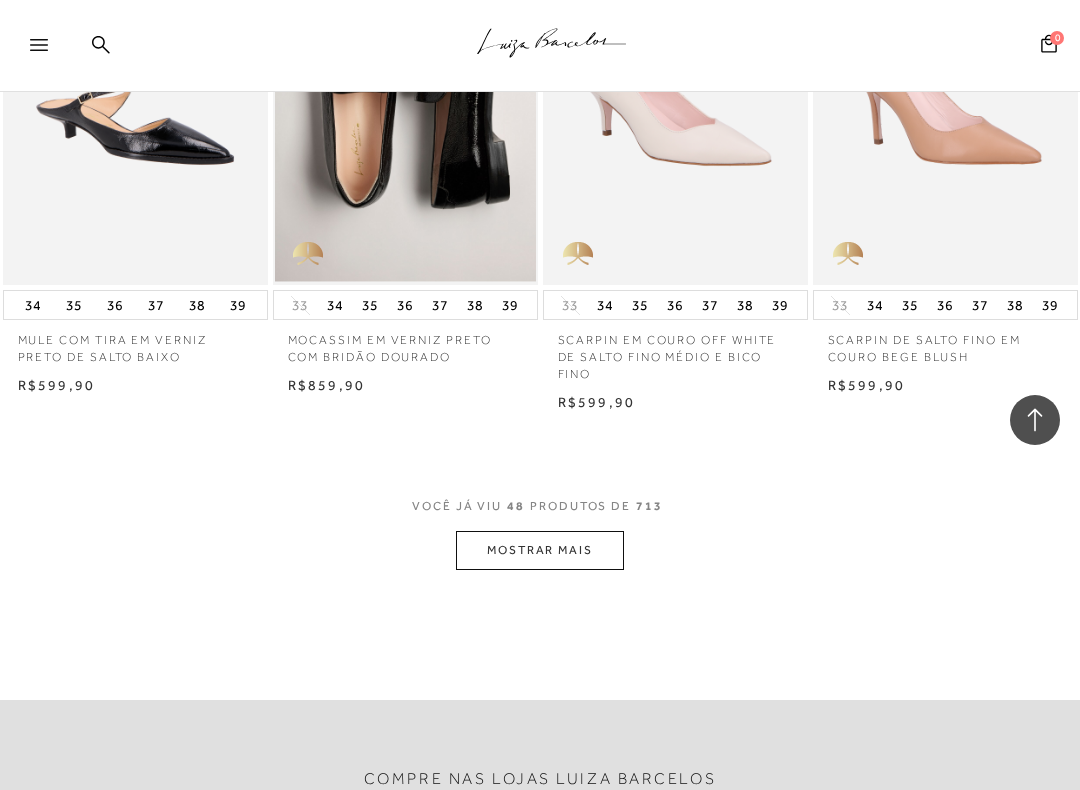 click on "MOSTRAR MAIS" at bounding box center (540, 550) 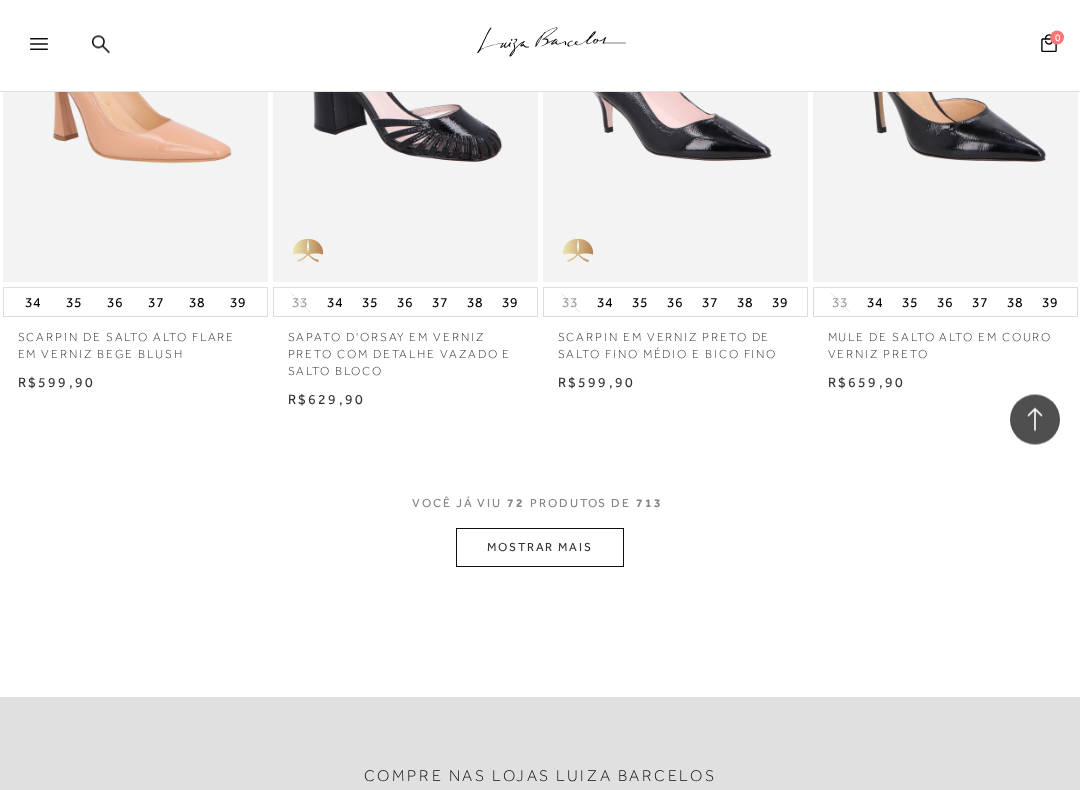 scroll, scrollTop: 9511, scrollLeft: 0, axis: vertical 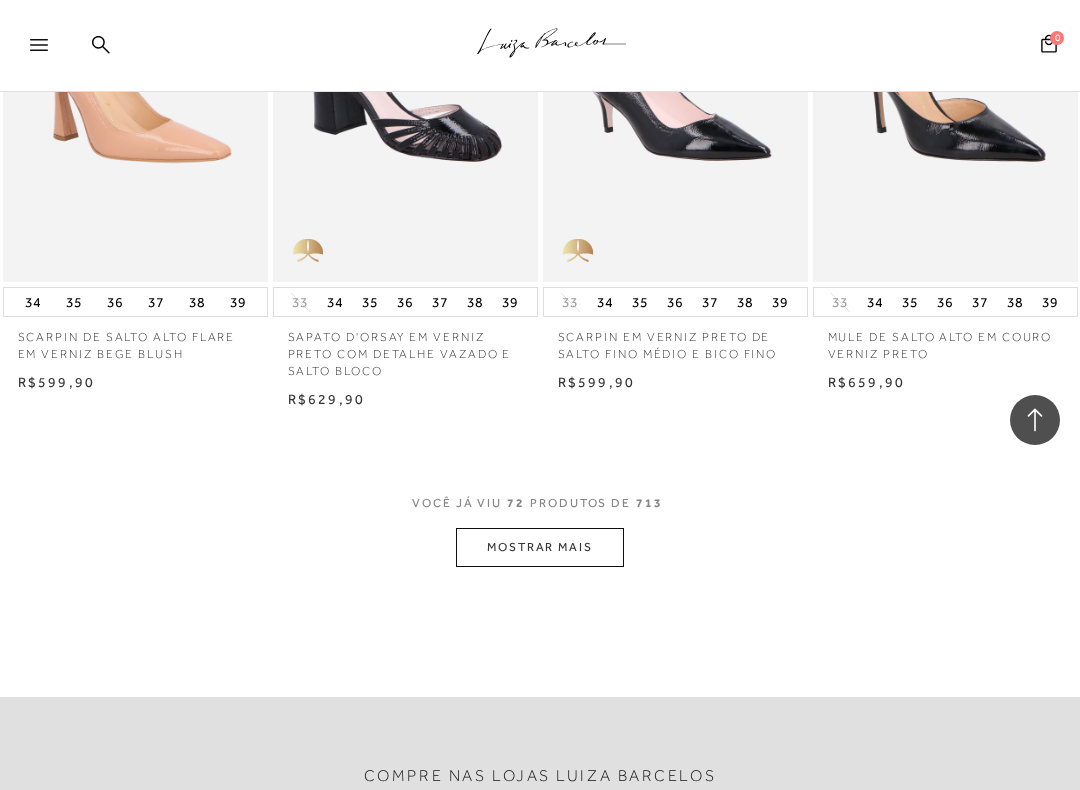 click on "MOSTRAR MAIS" at bounding box center [540, 547] 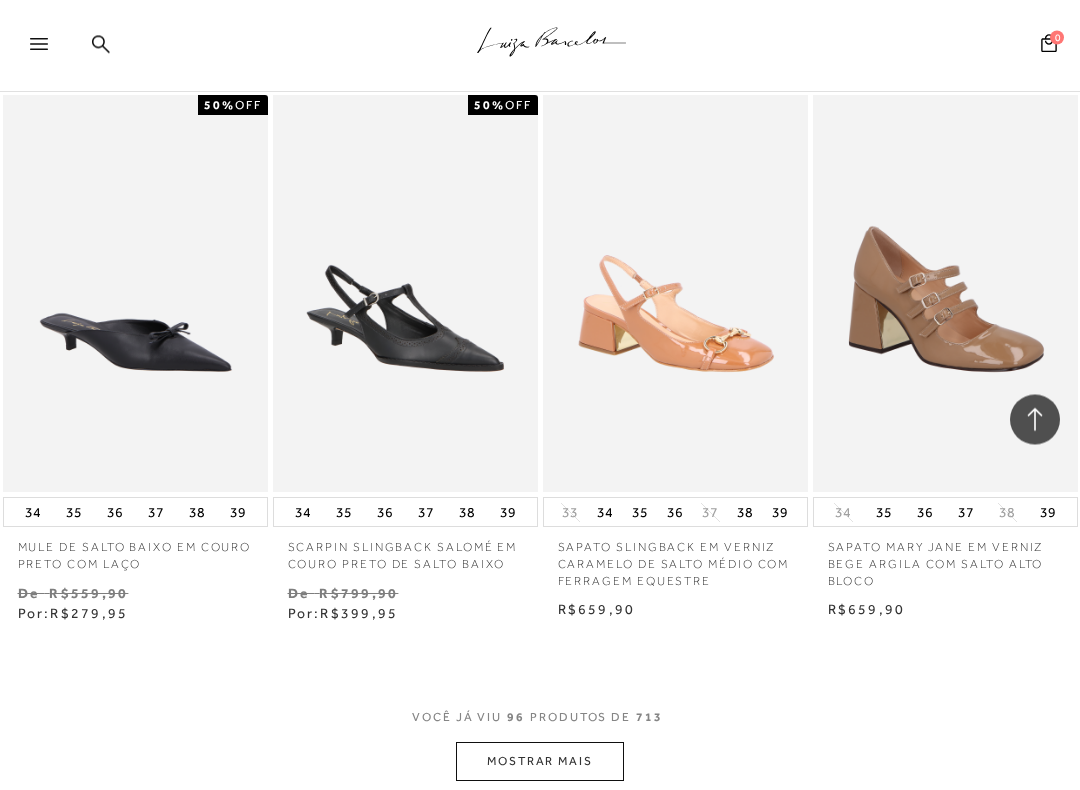 scroll, scrollTop: 12614, scrollLeft: 0, axis: vertical 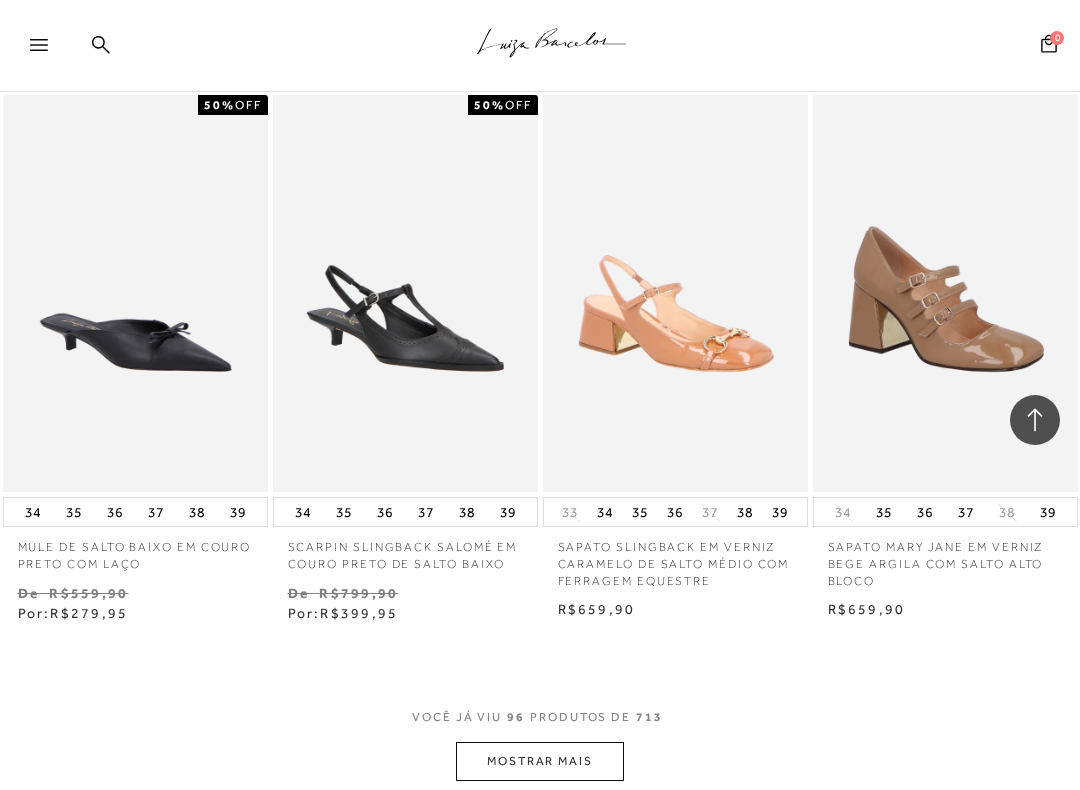 click on "MOSTRAR MAIS" at bounding box center (540, 761) 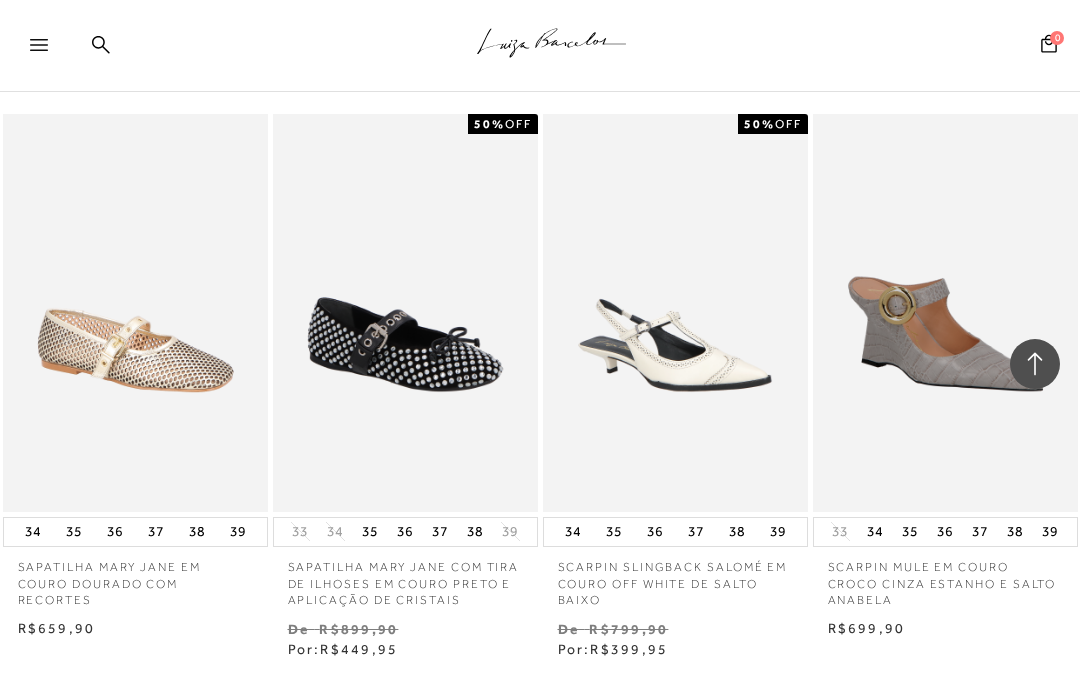 scroll, scrollTop: 13690, scrollLeft: 0, axis: vertical 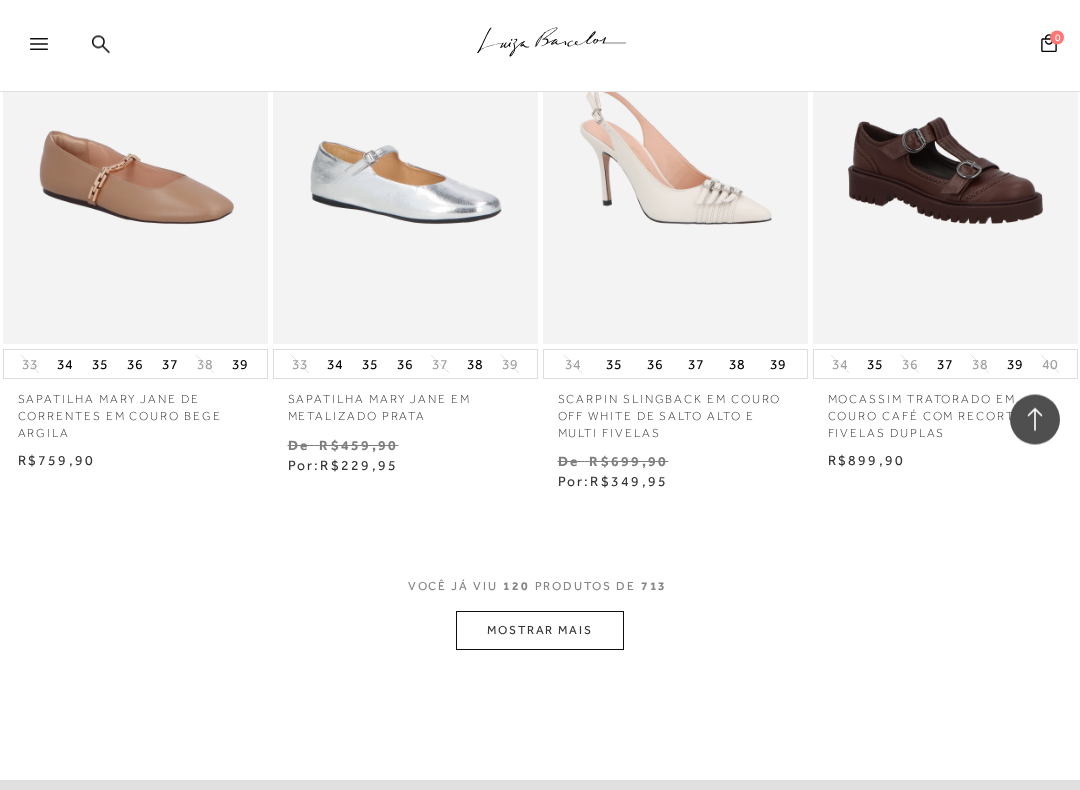 click on "MOSTRAR MAIS" at bounding box center (540, 631) 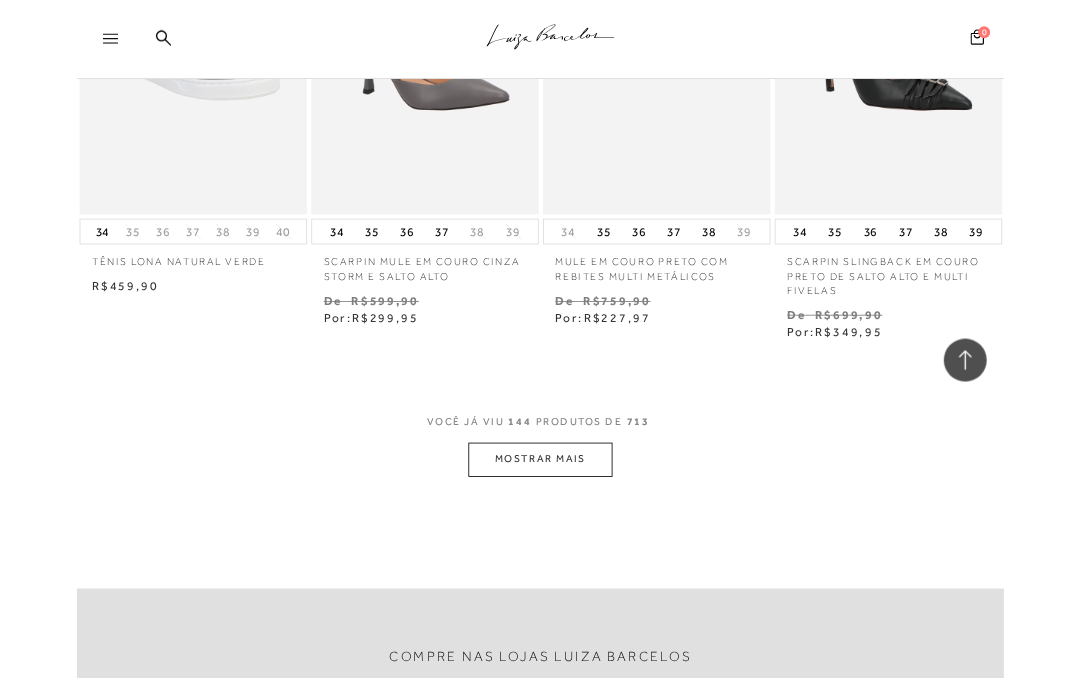 scroll, scrollTop: 19548, scrollLeft: 0, axis: vertical 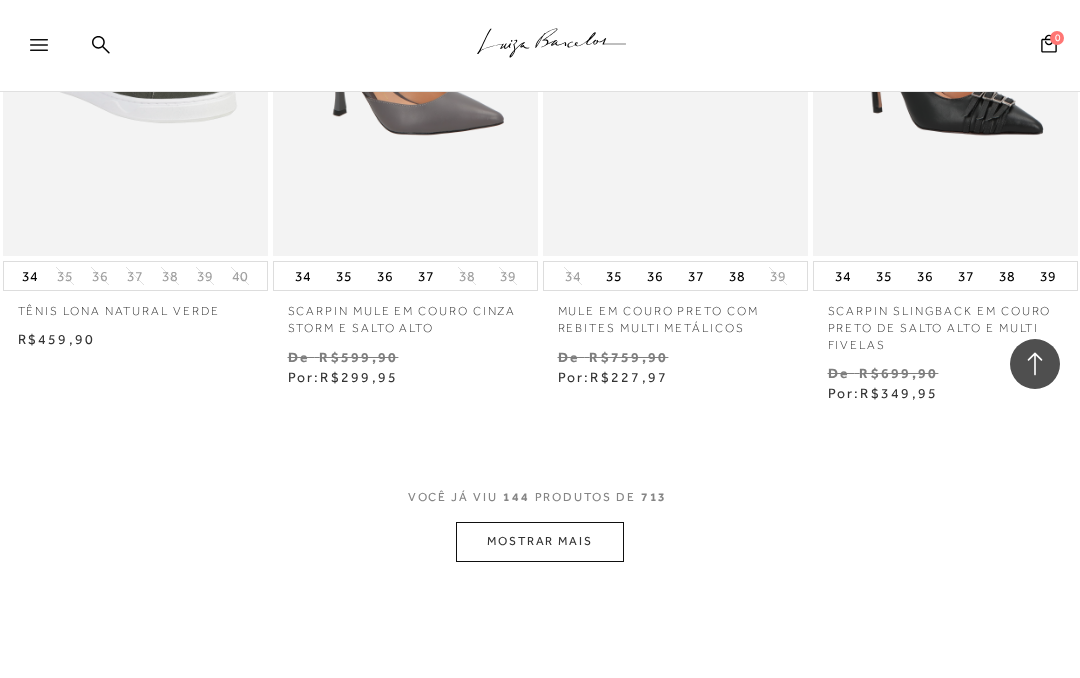 click on "MOSTRAR MAIS" at bounding box center (540, 541) 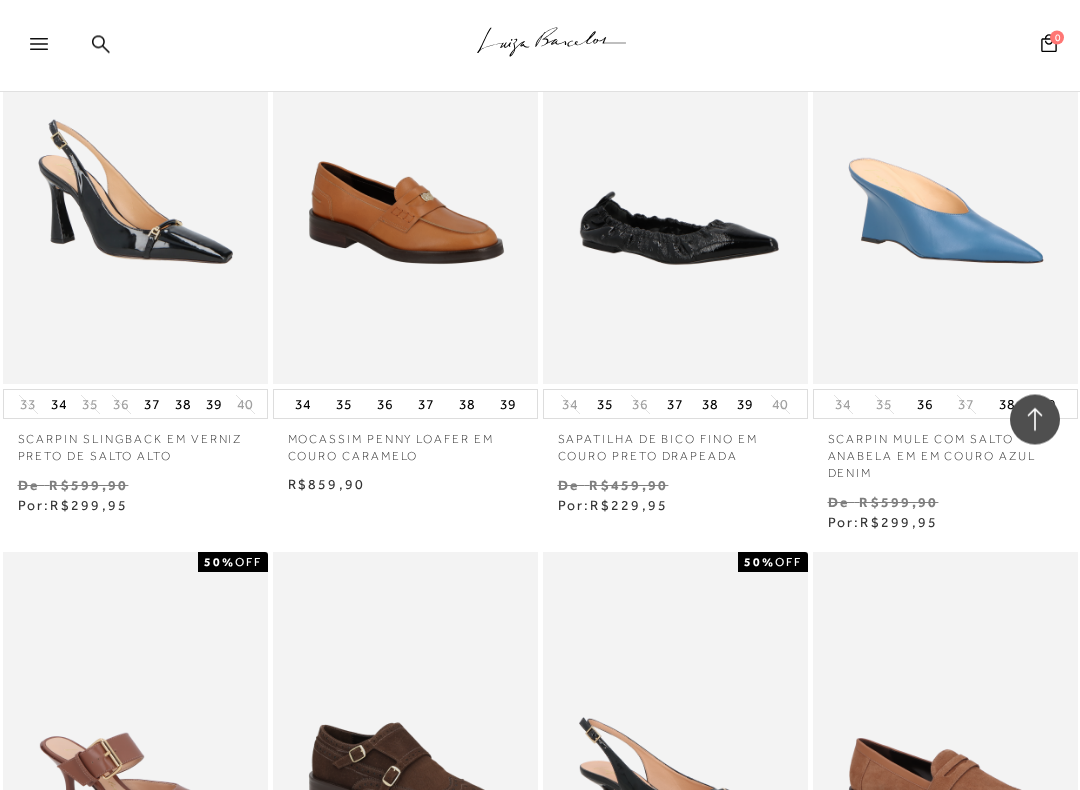 scroll, scrollTop: 21095, scrollLeft: 0, axis: vertical 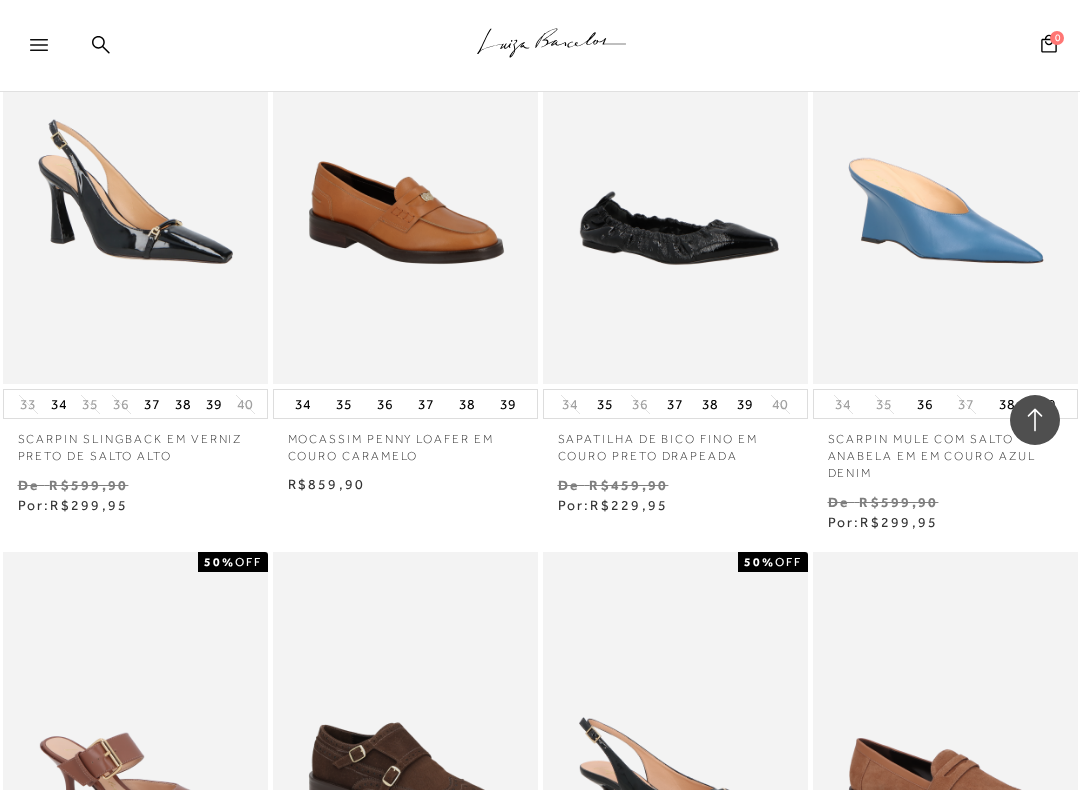 click on "R$599,90" at bounding box center [898, 502] 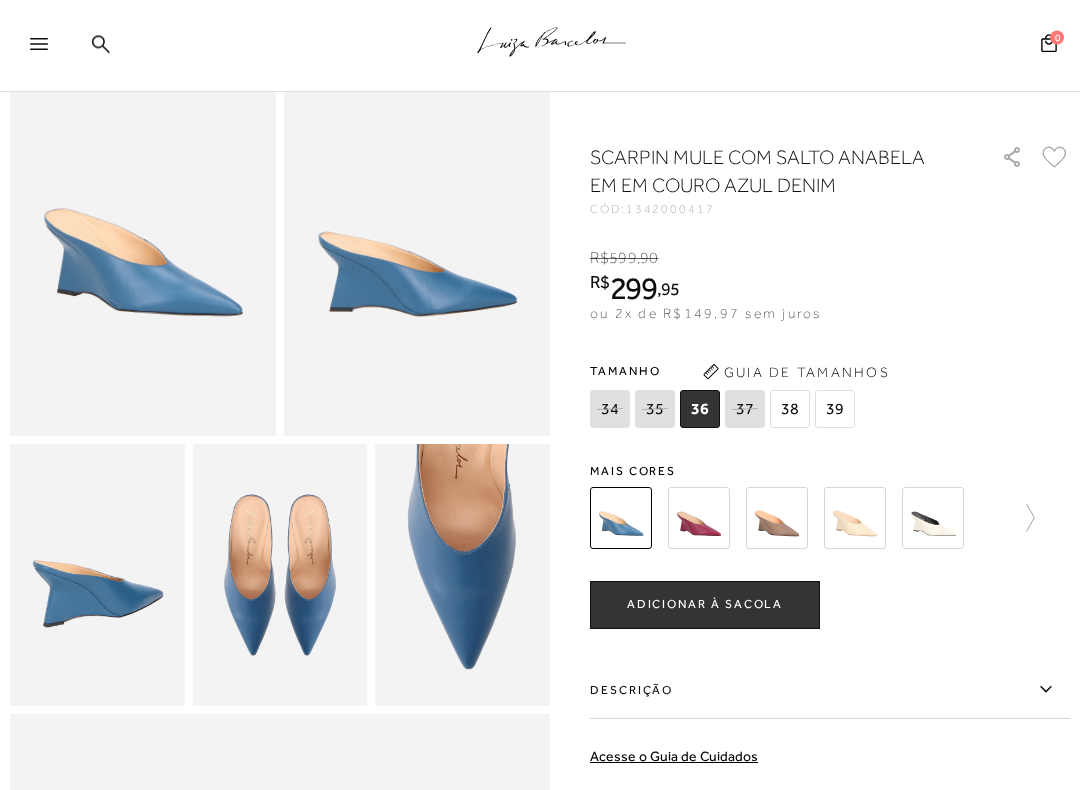 scroll, scrollTop: 136, scrollLeft: 0, axis: vertical 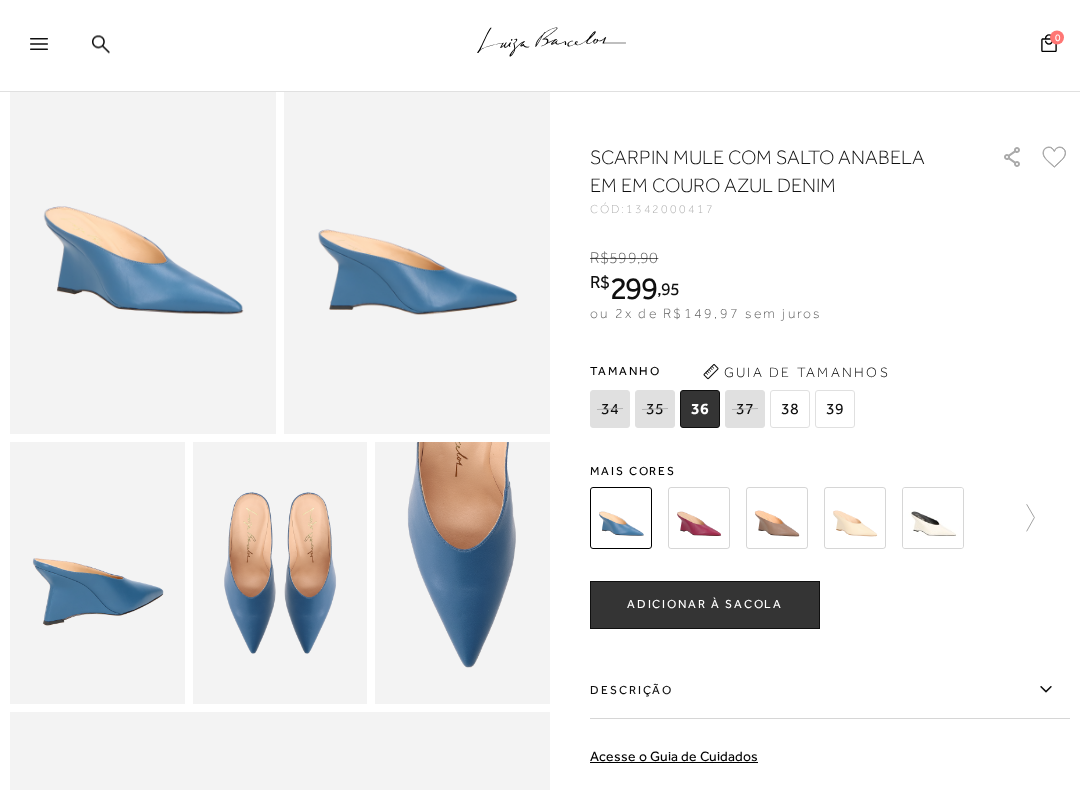click on "Descrição" at bounding box center (830, 690) 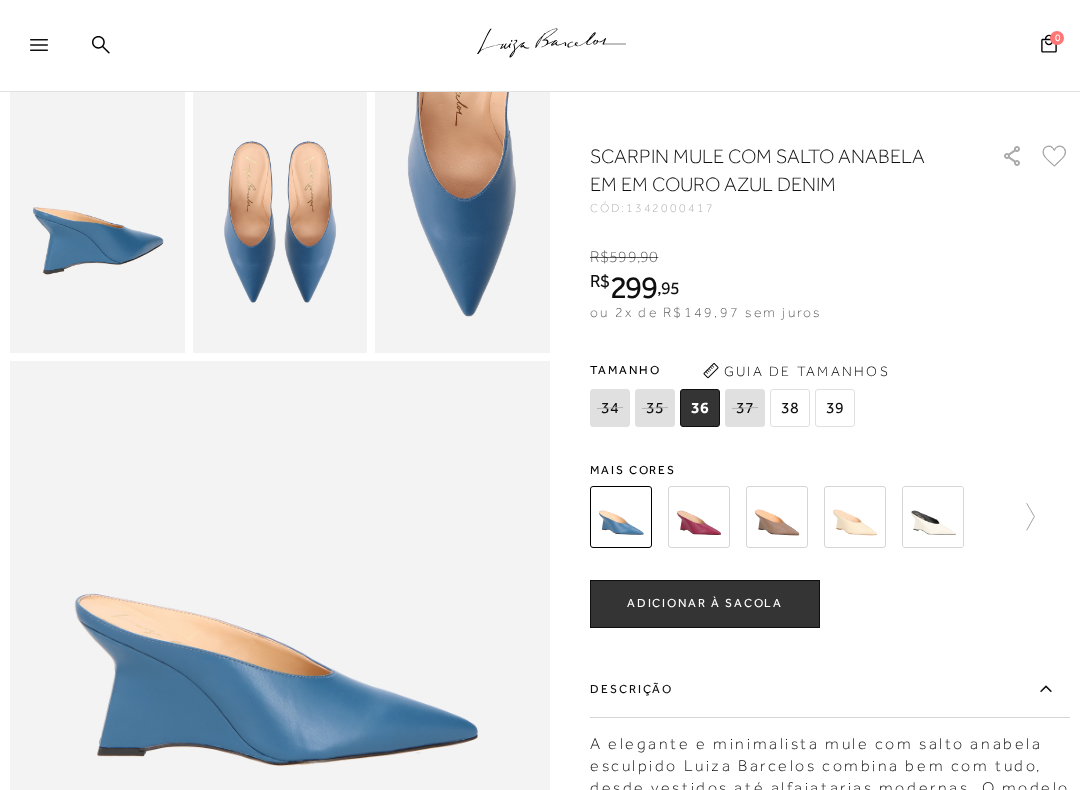 scroll, scrollTop: 495, scrollLeft: 0, axis: vertical 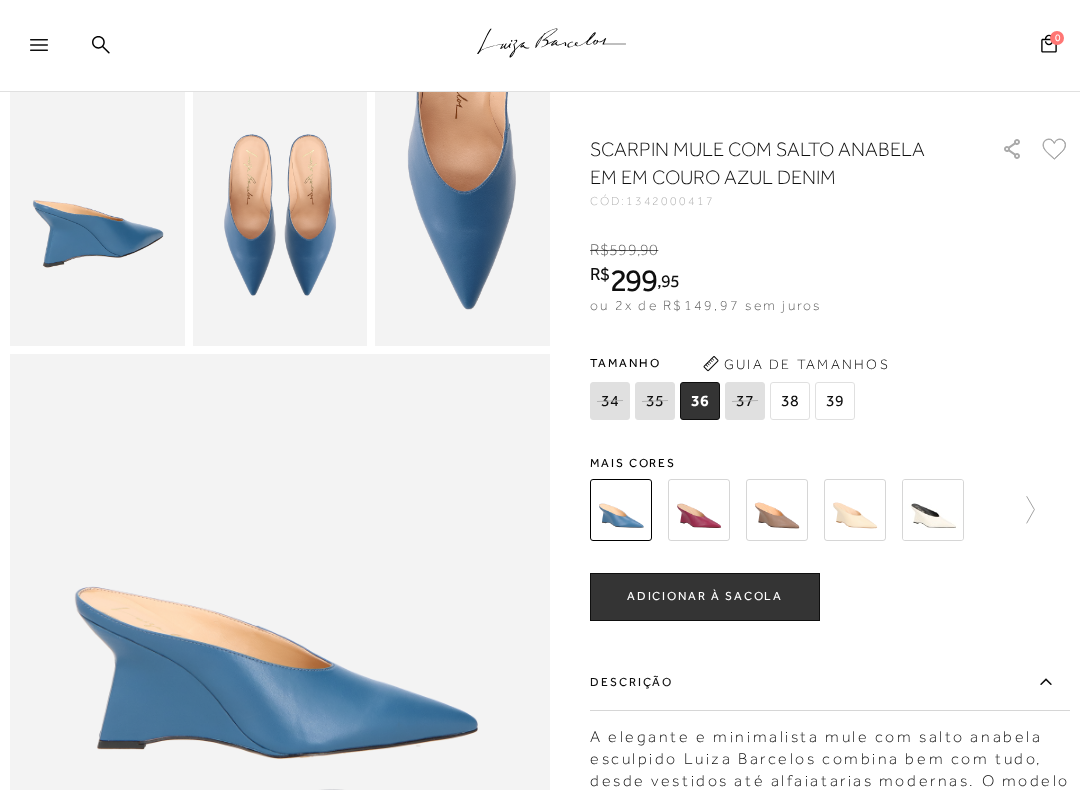 click 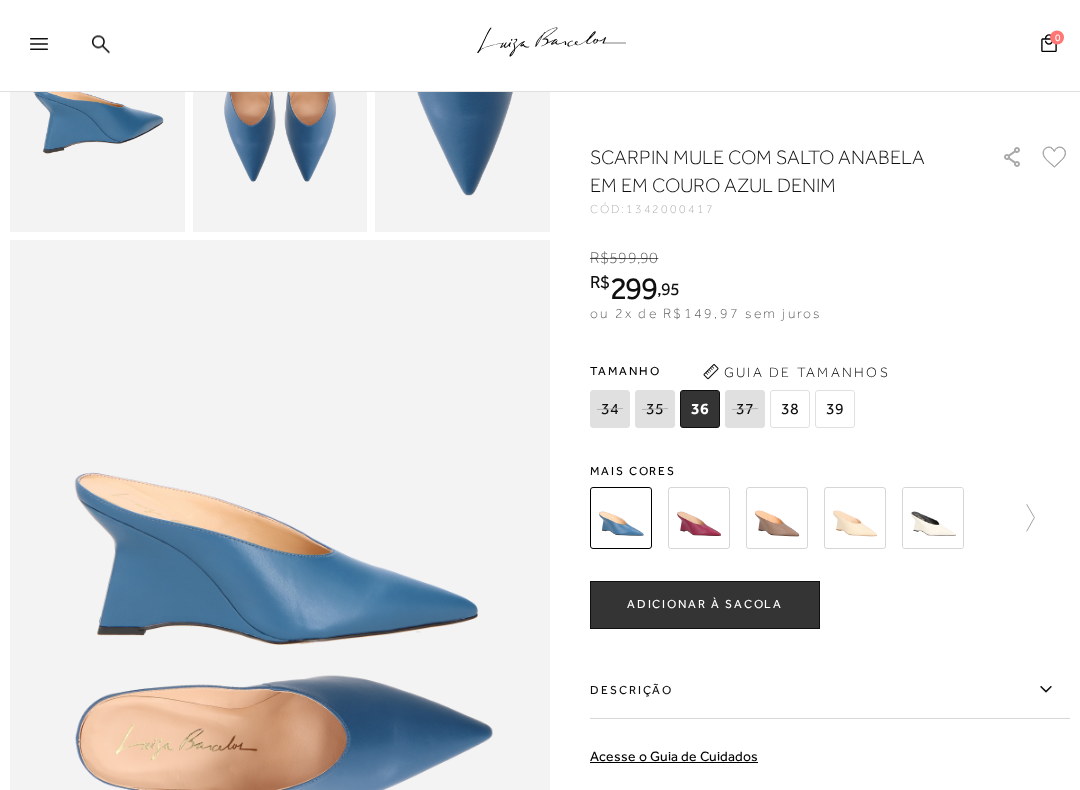 scroll, scrollTop: 609, scrollLeft: 0, axis: vertical 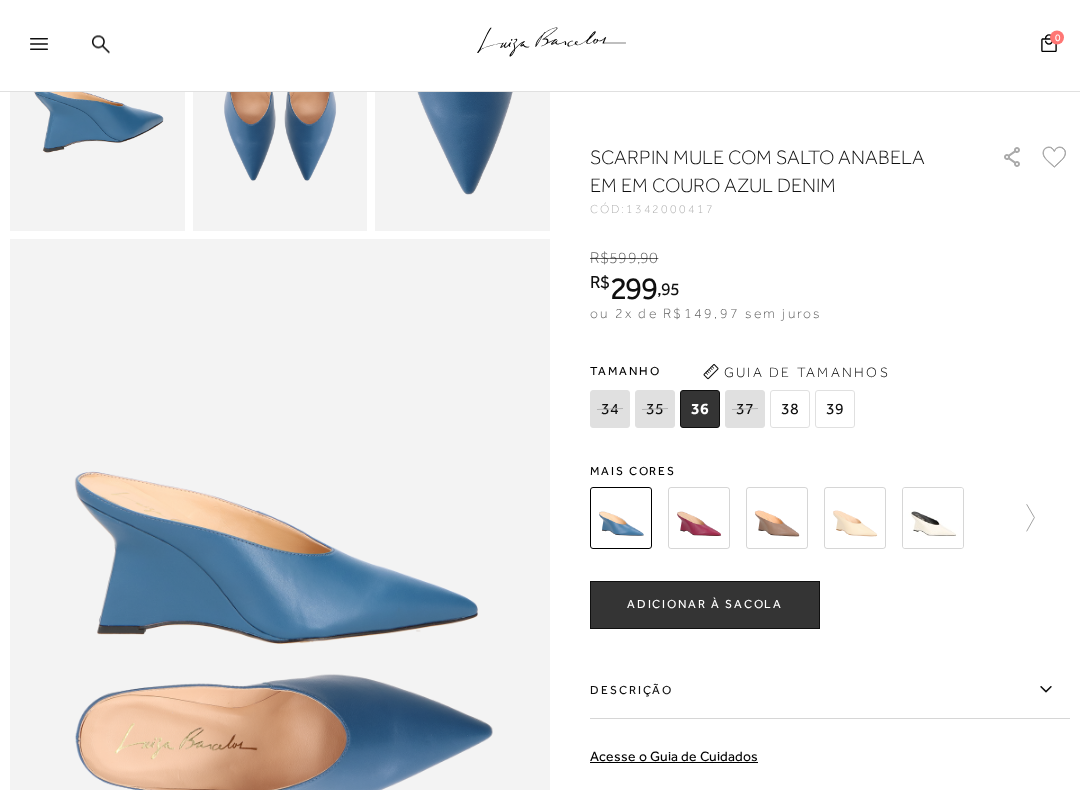 click on "Descrição" at bounding box center [830, 690] 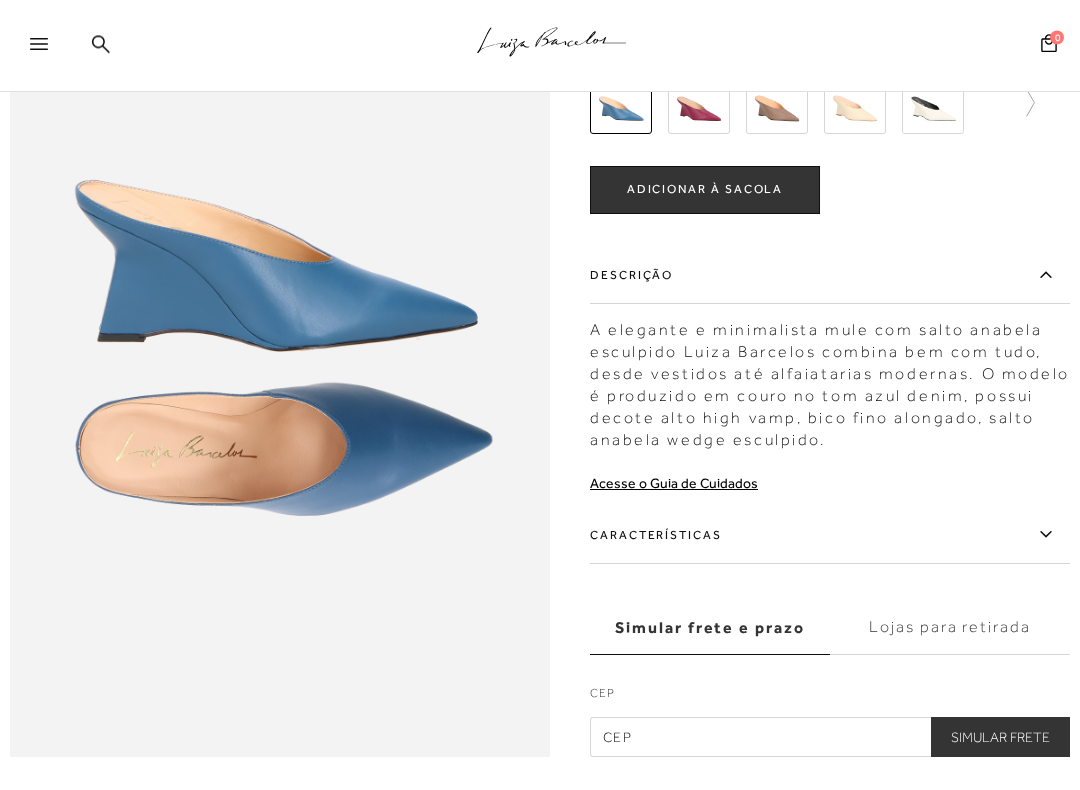scroll, scrollTop: 902, scrollLeft: 0, axis: vertical 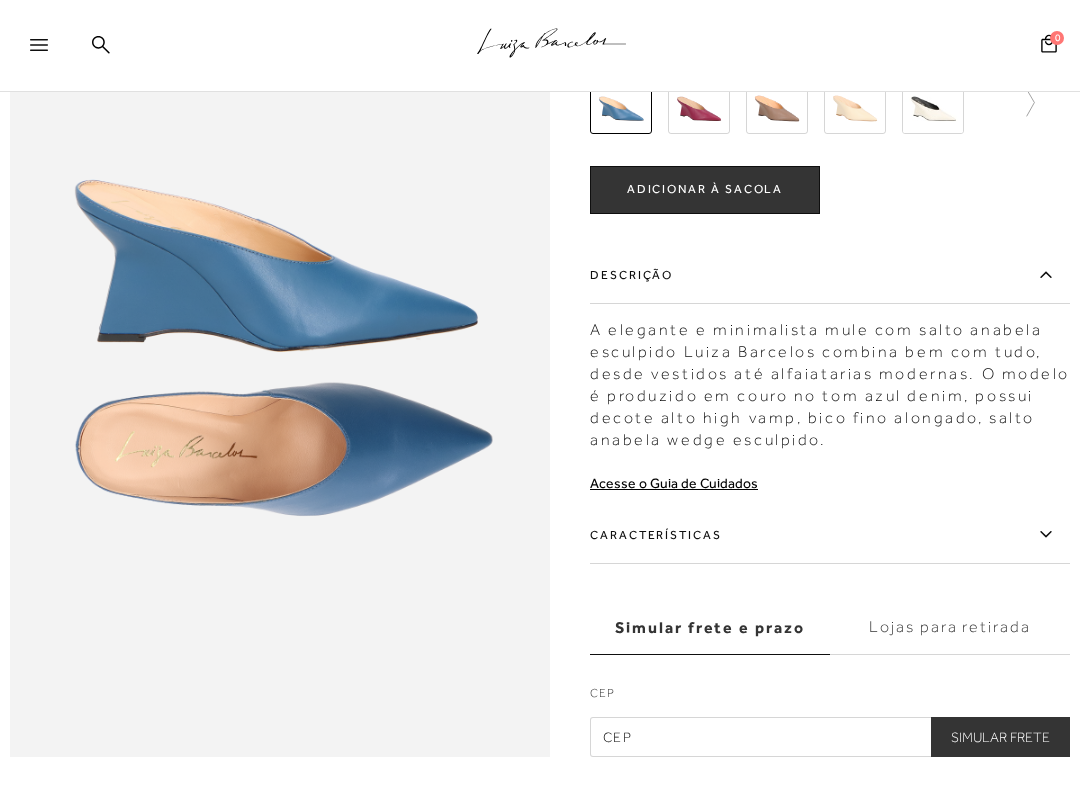 click on "Características" at bounding box center (830, 535) 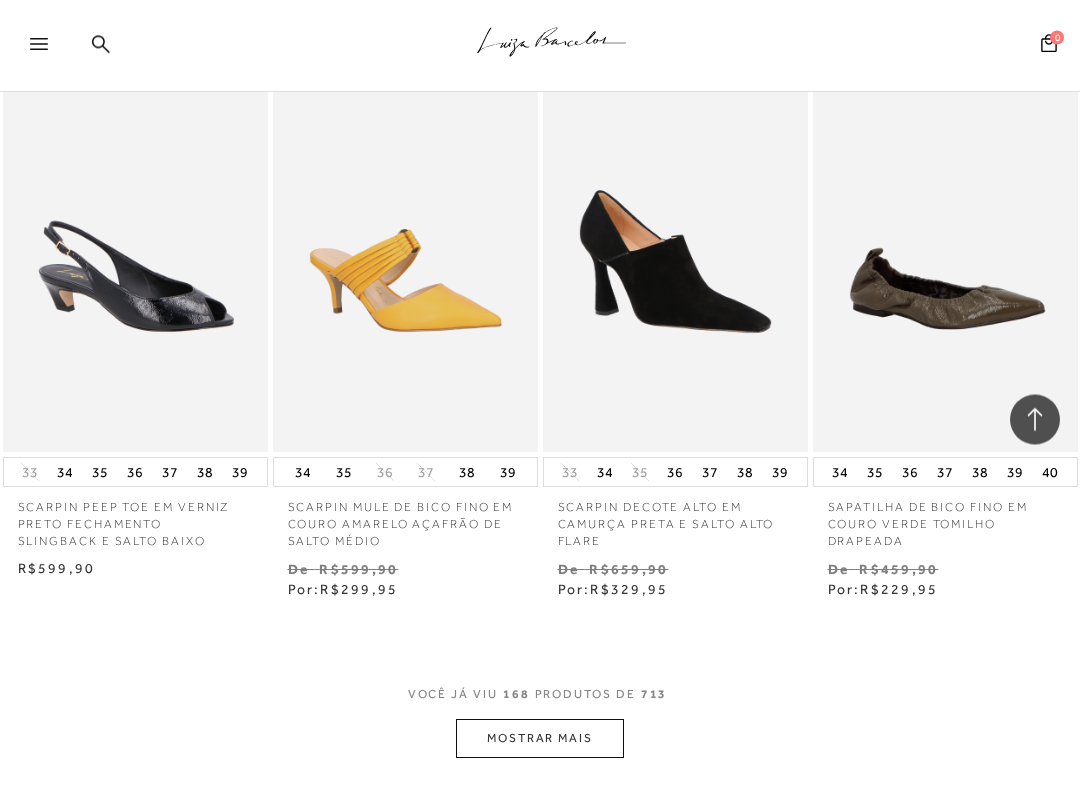 scroll, scrollTop: 22726, scrollLeft: 0, axis: vertical 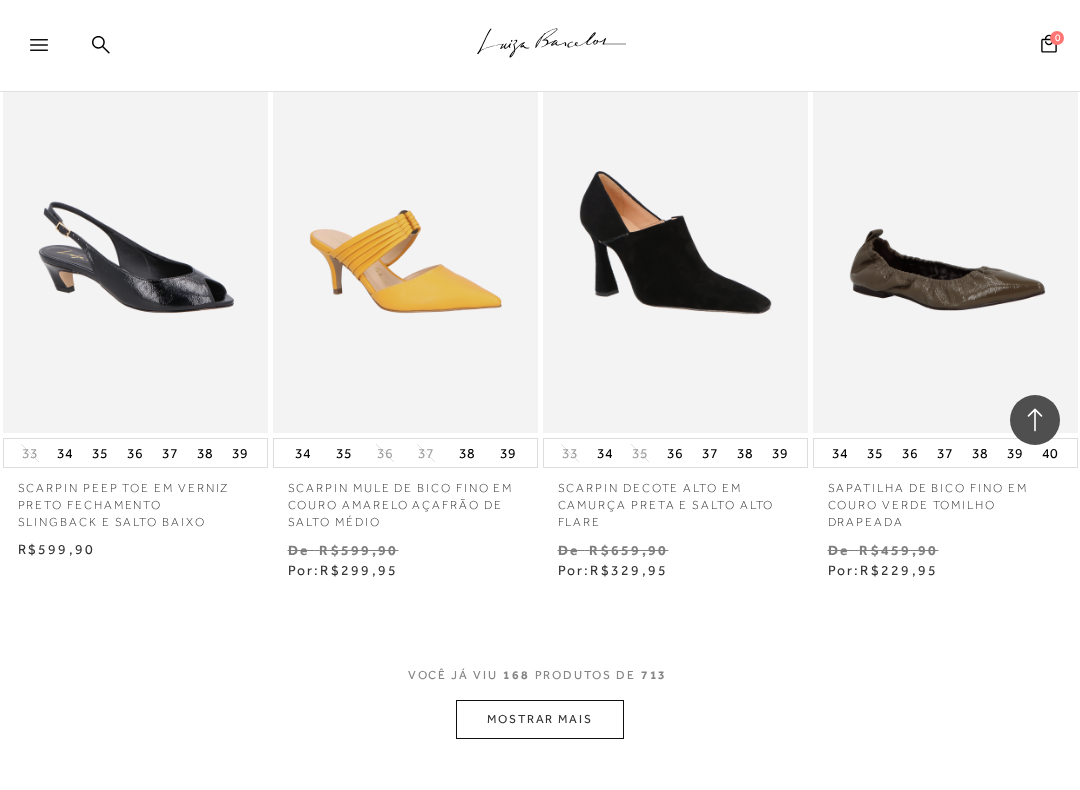 click on "MOSTRAR MAIS" at bounding box center [540, 719] 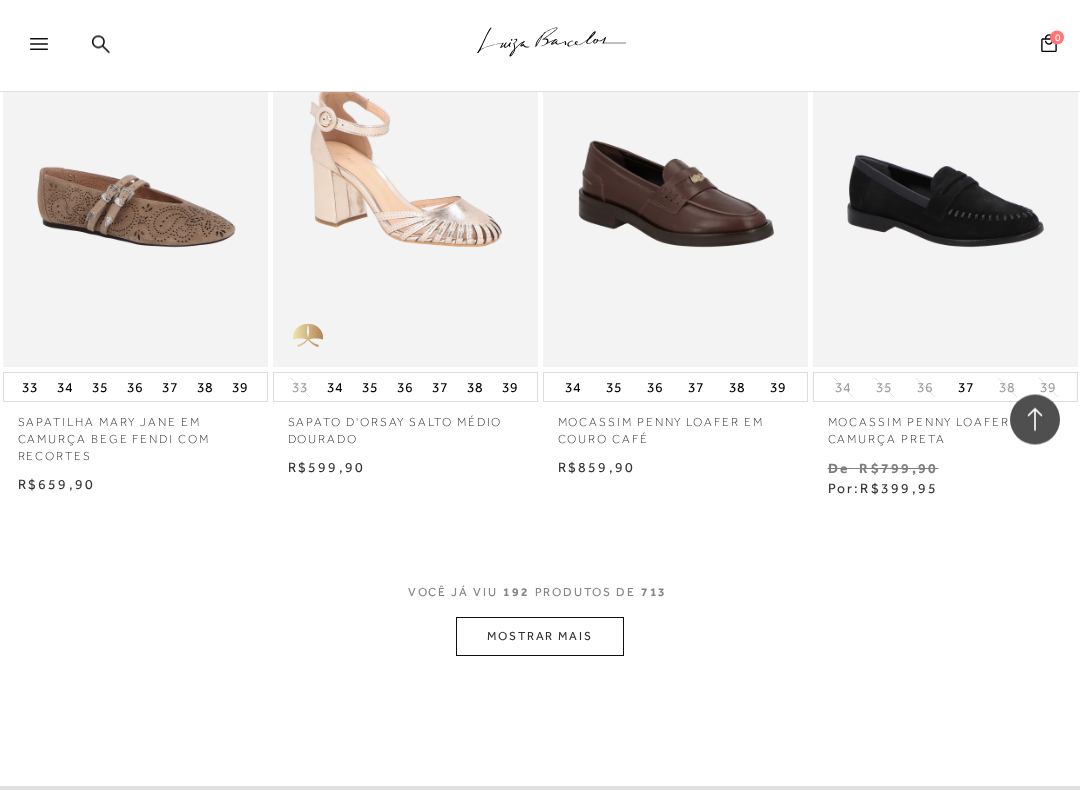 scroll, scrollTop: 26168, scrollLeft: 0, axis: vertical 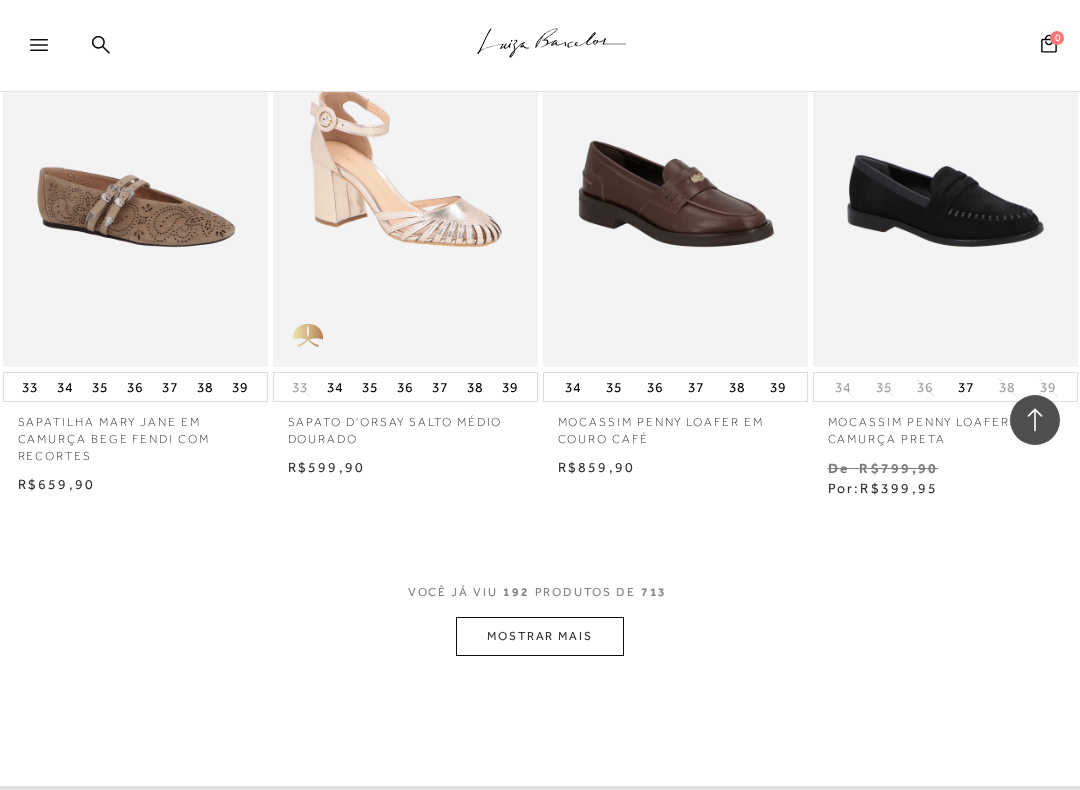 click on "MOSTRAR MAIS" at bounding box center [540, 636] 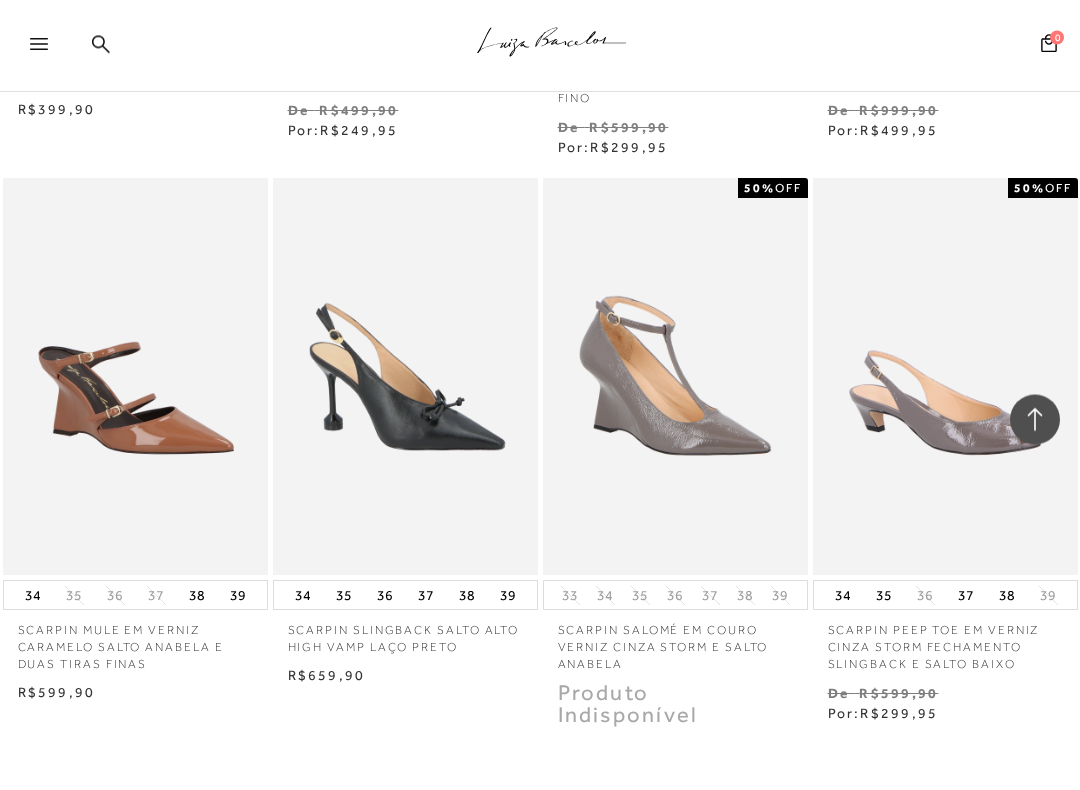 scroll, scrollTop: 29337, scrollLeft: 0, axis: vertical 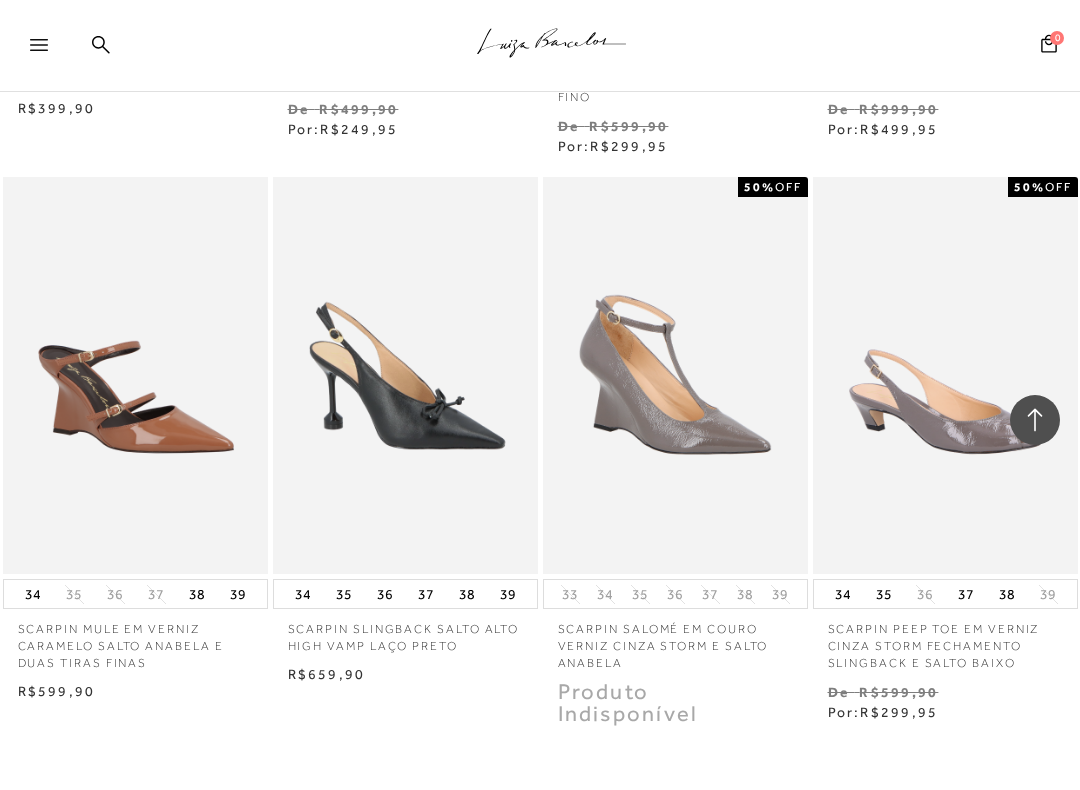 click on "MOSTRAR MAIS" at bounding box center (540, 864) 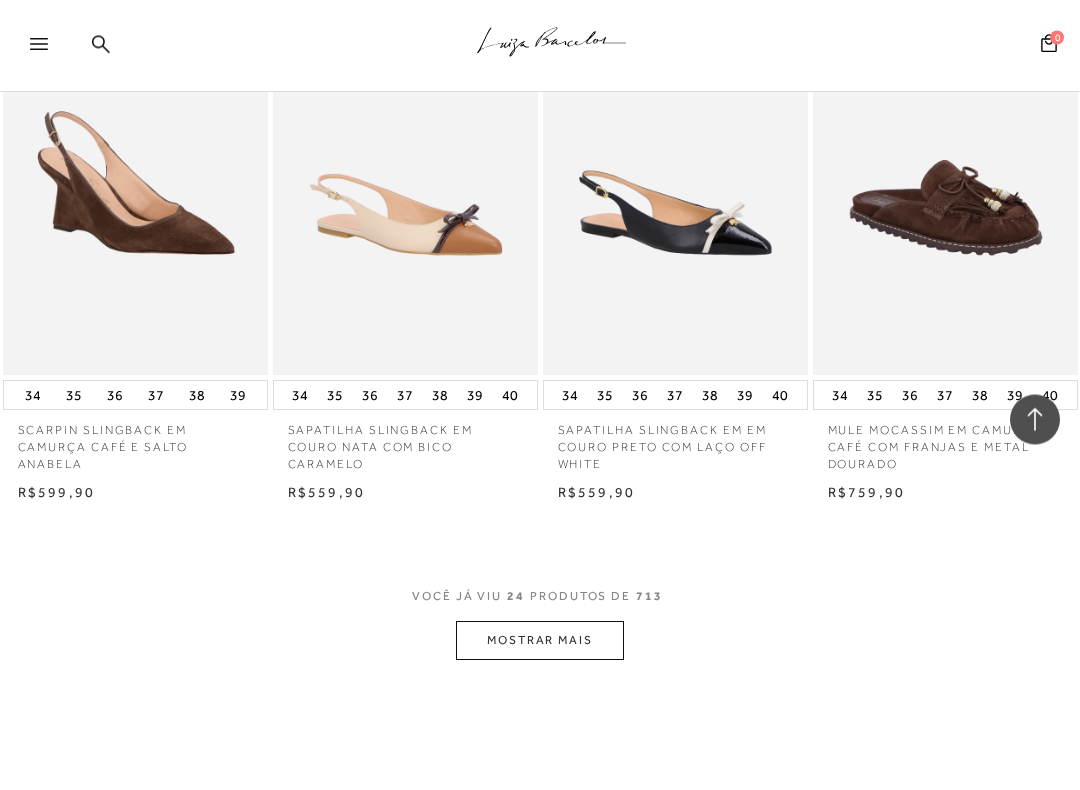 scroll, scrollTop: 2885, scrollLeft: 0, axis: vertical 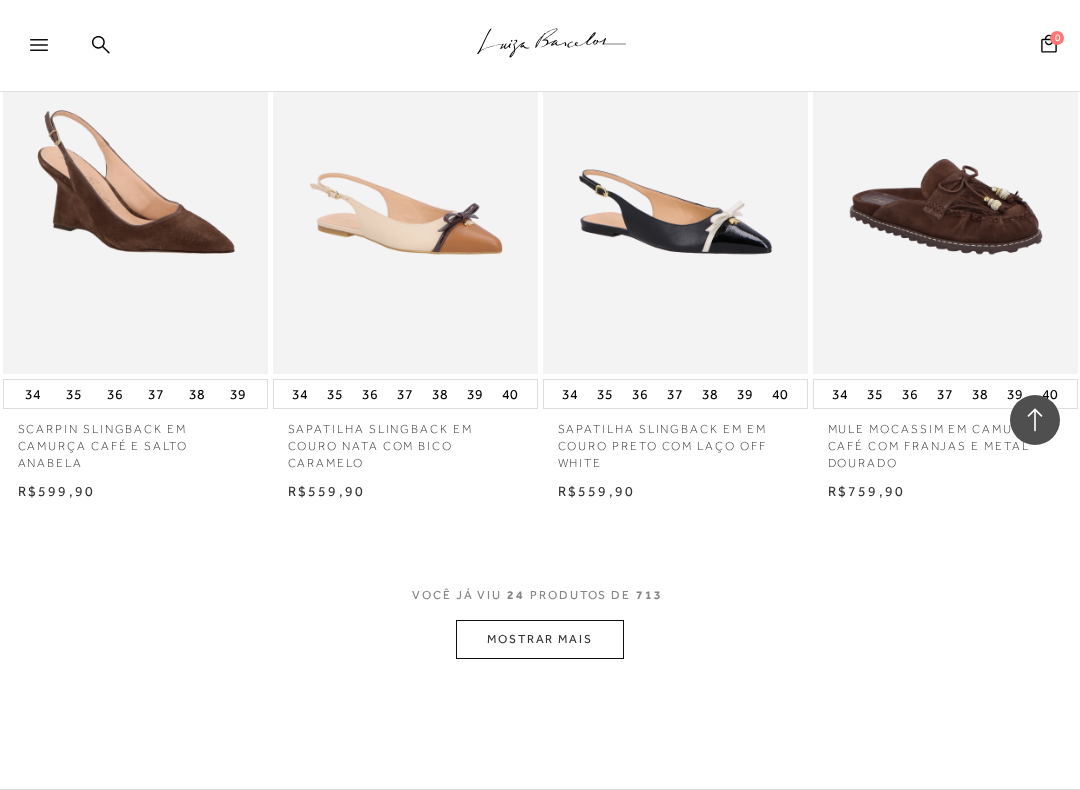 click on "MOSTRAR MAIS" at bounding box center [540, 639] 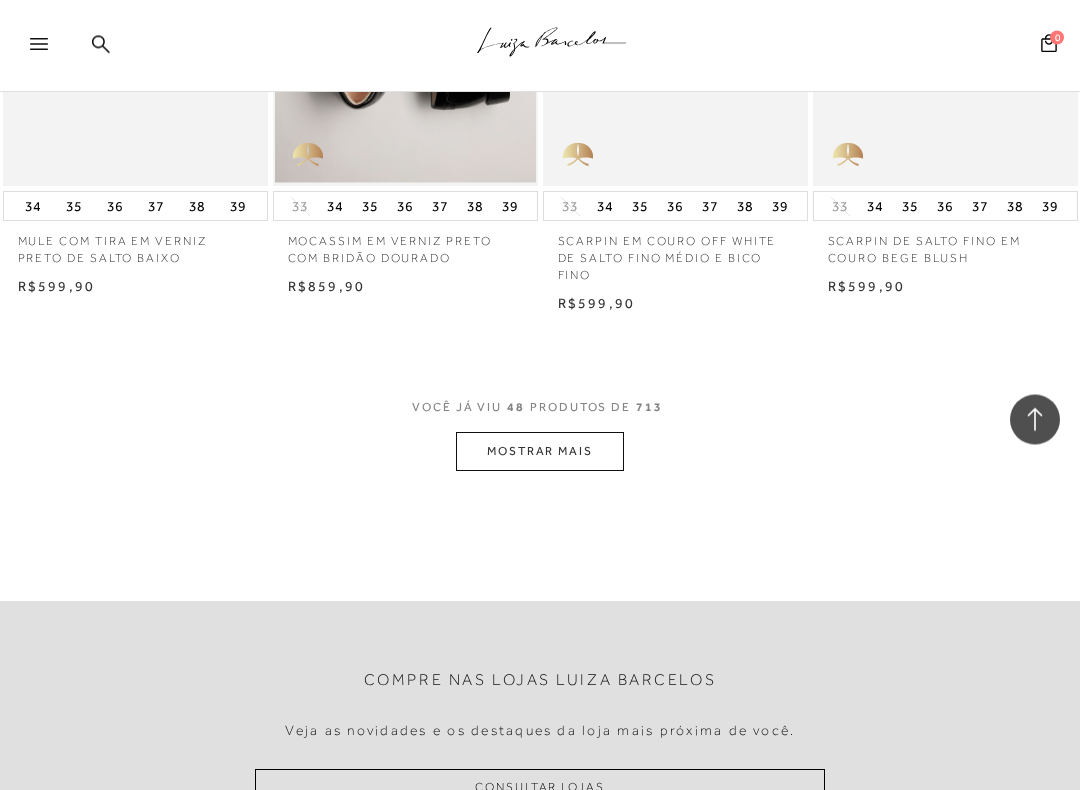 scroll, scrollTop: 6340, scrollLeft: 0, axis: vertical 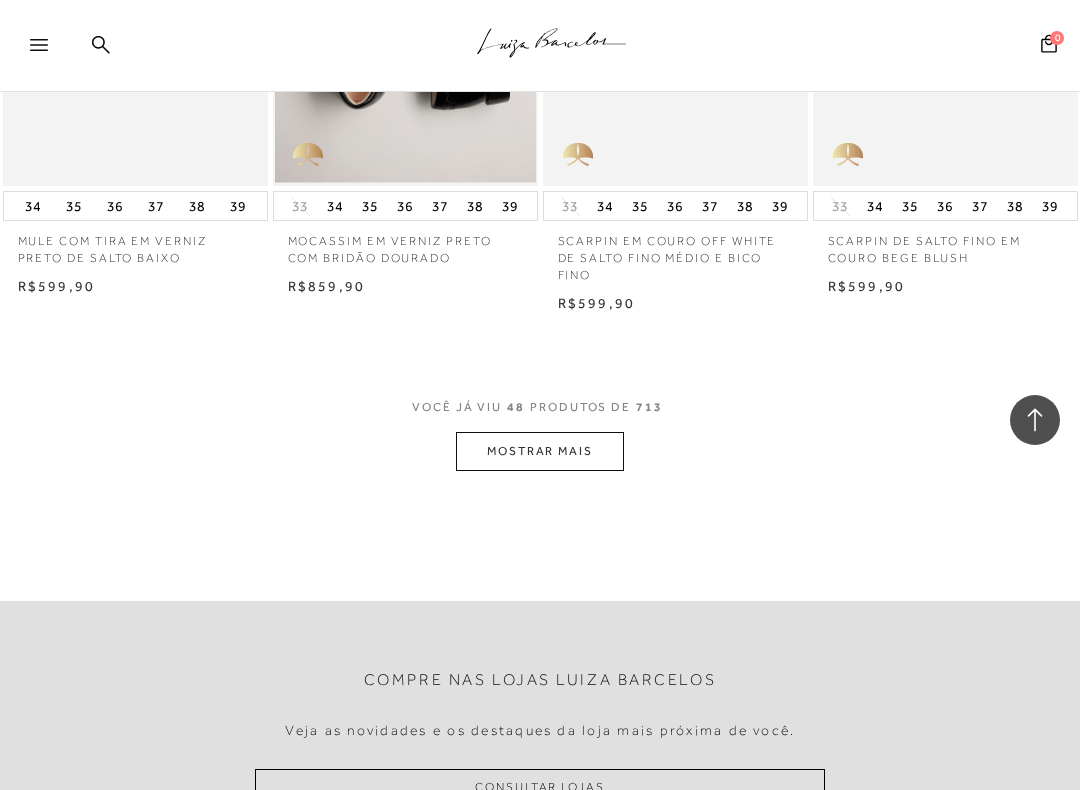 click on "MOSTRAR MAIS" at bounding box center [540, 451] 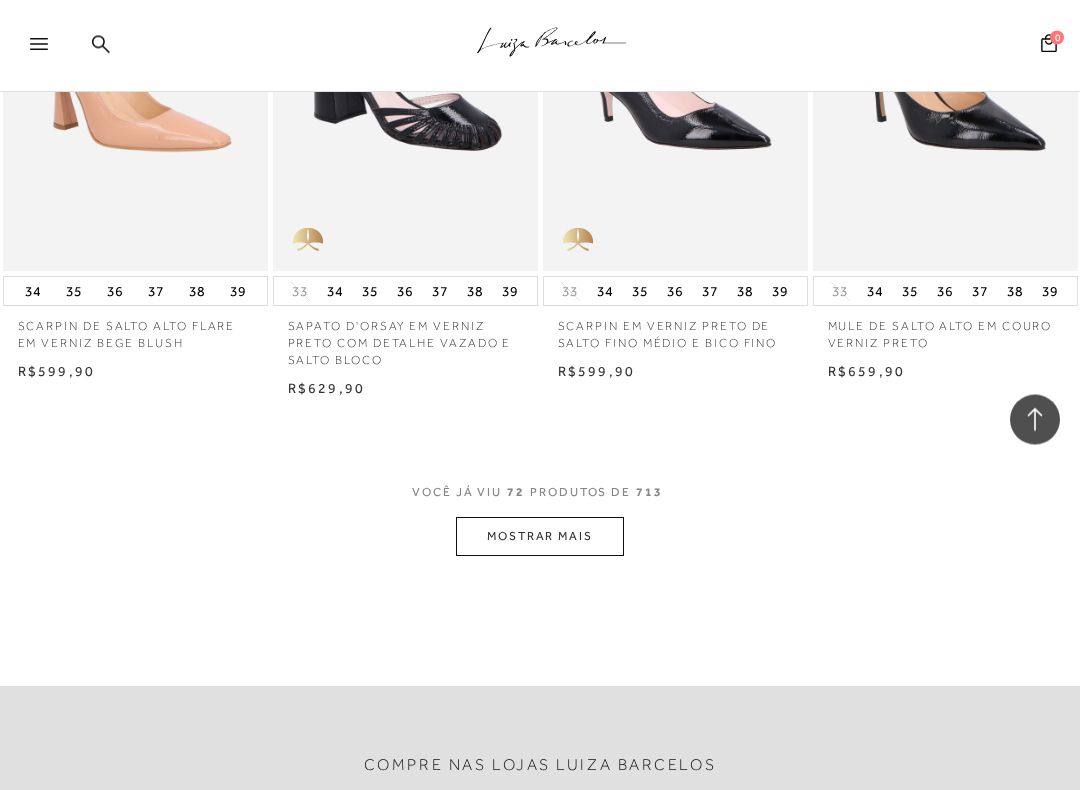 scroll, scrollTop: 9523, scrollLeft: 0, axis: vertical 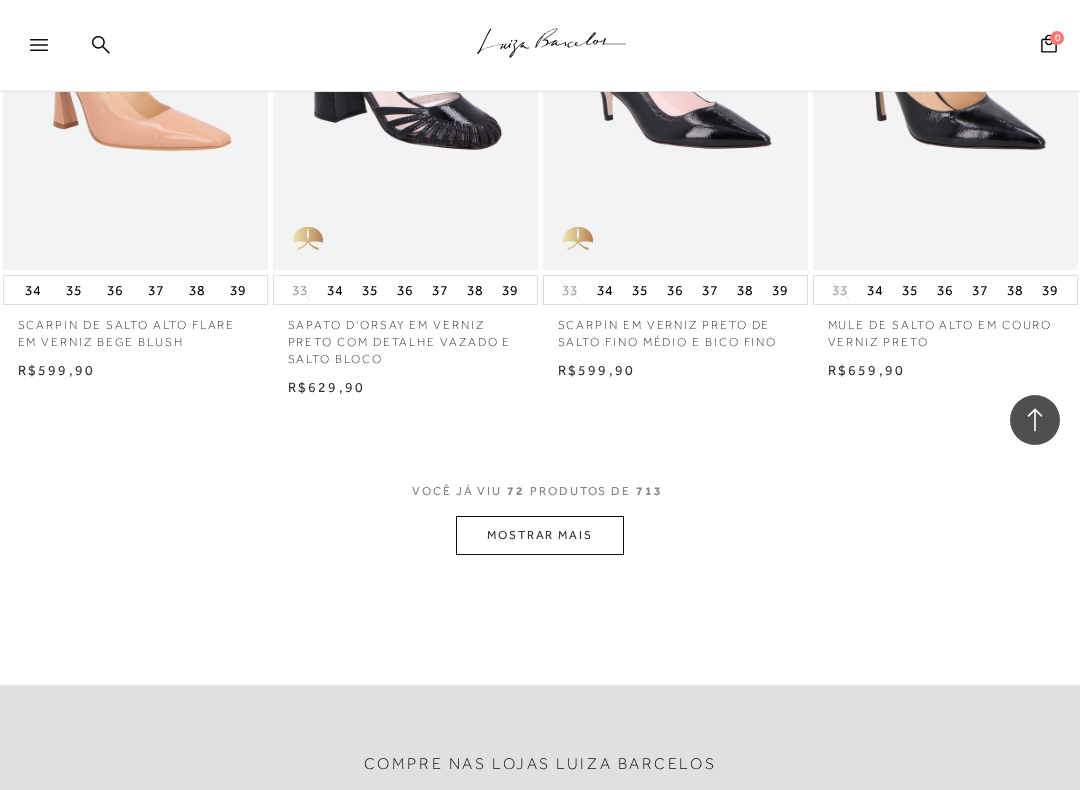click on "MOSTRAR MAIS" at bounding box center (540, 535) 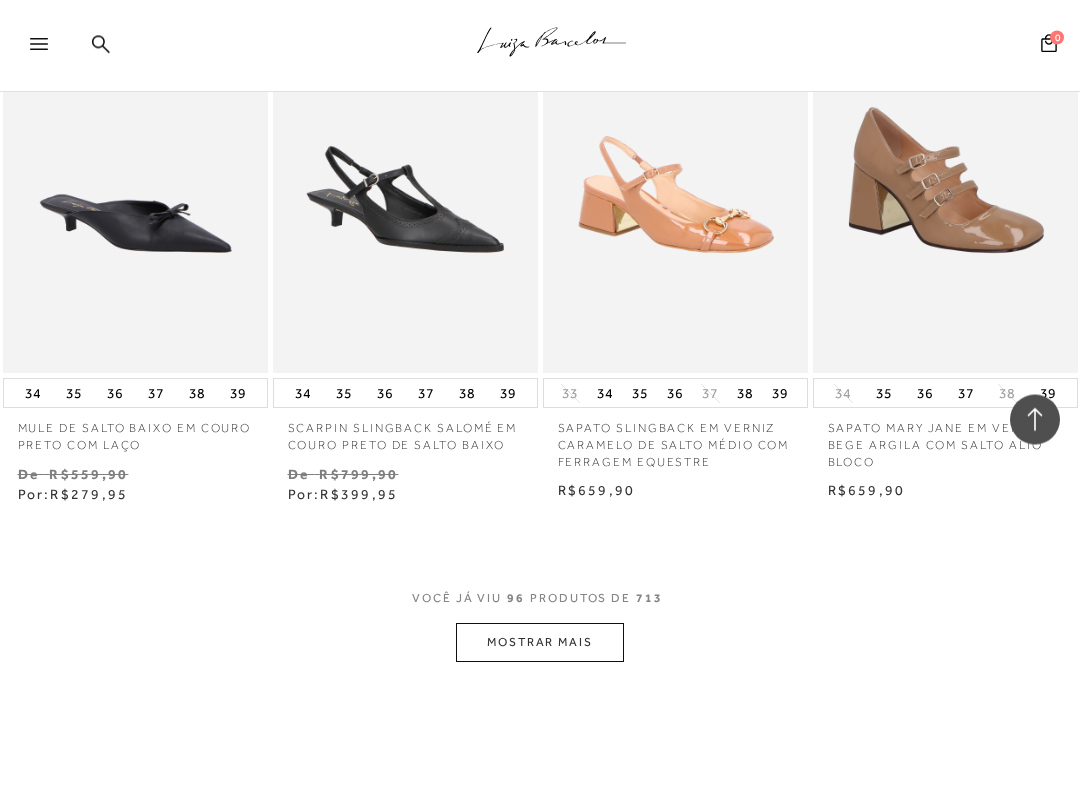 scroll, scrollTop: 12733, scrollLeft: 0, axis: vertical 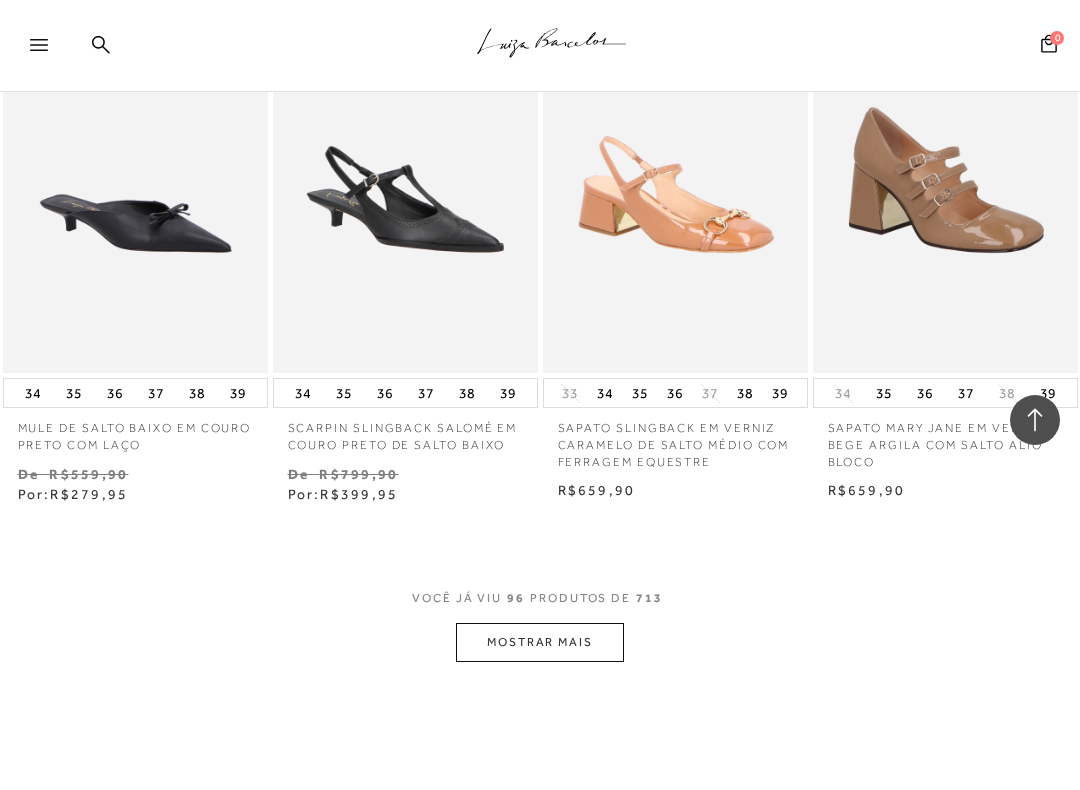 click on "MOSTRAR MAIS" at bounding box center [540, 642] 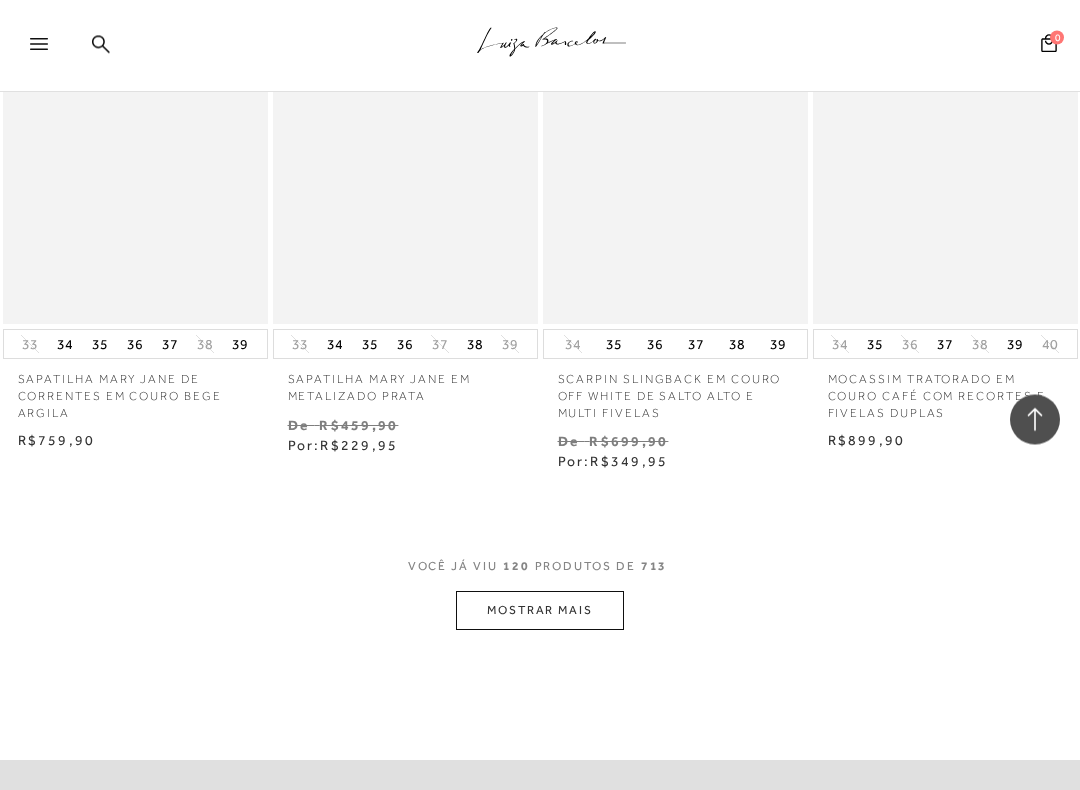 scroll, scrollTop: 16108, scrollLeft: 0, axis: vertical 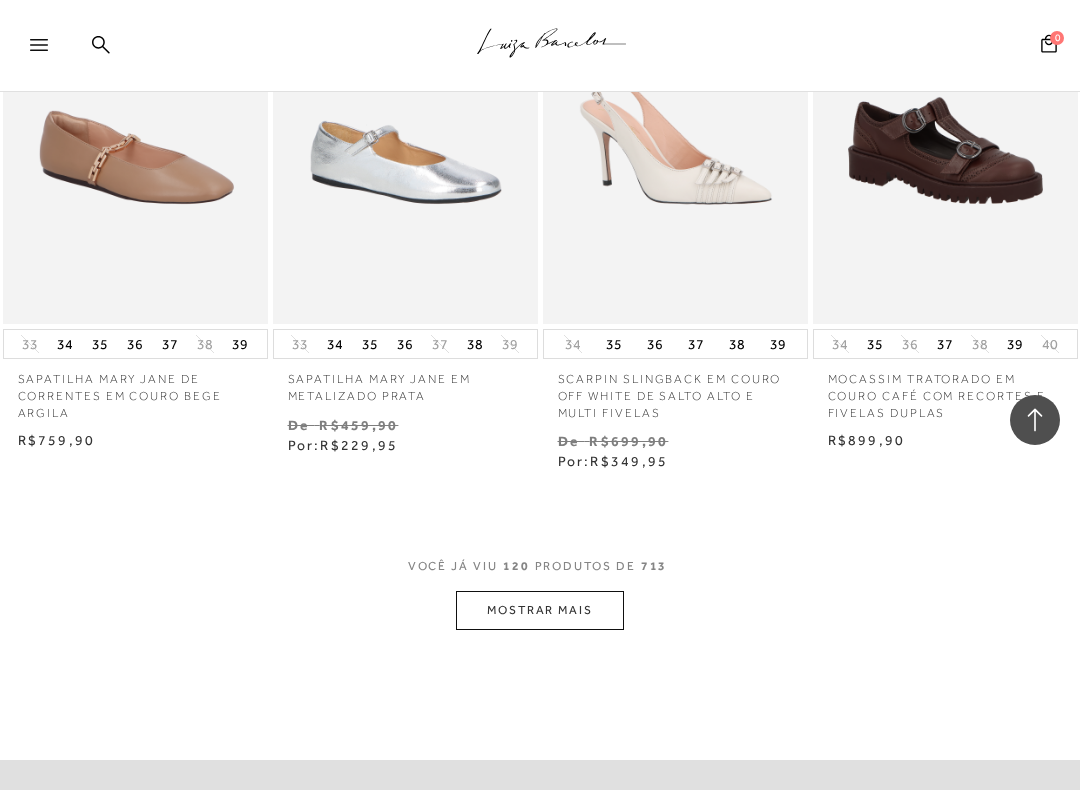 click on "MOSTRAR MAIS" at bounding box center (540, 610) 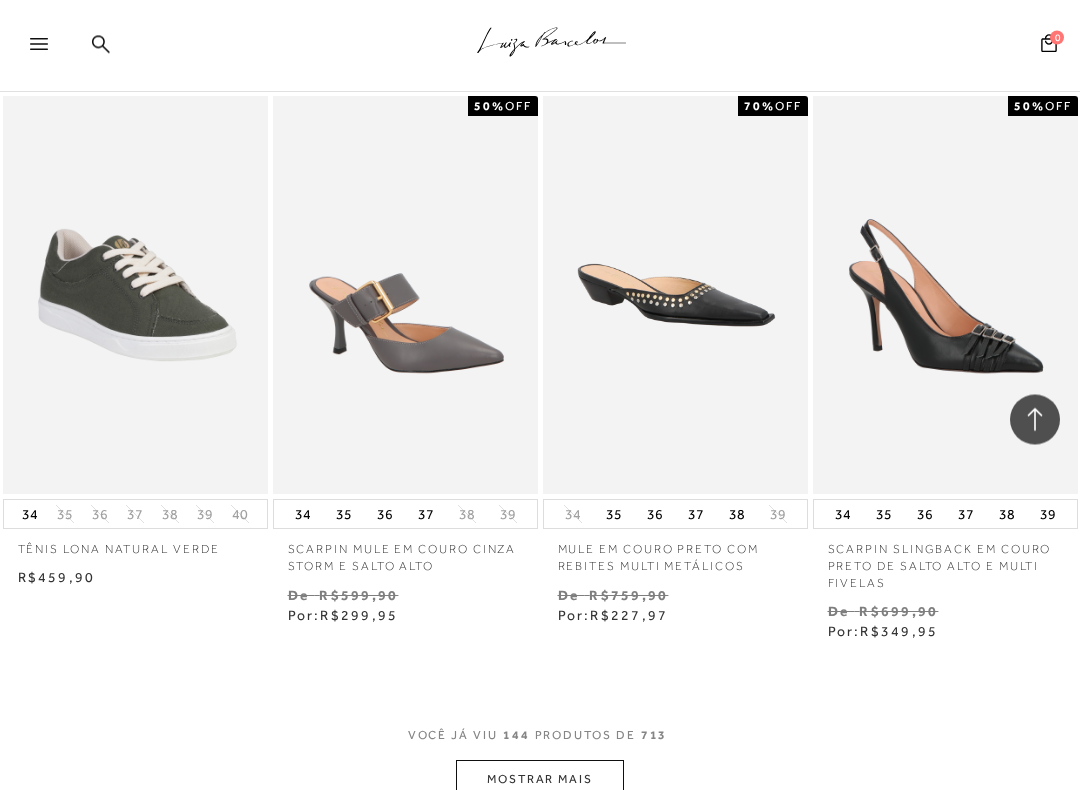 scroll, scrollTop: 19310, scrollLeft: 0, axis: vertical 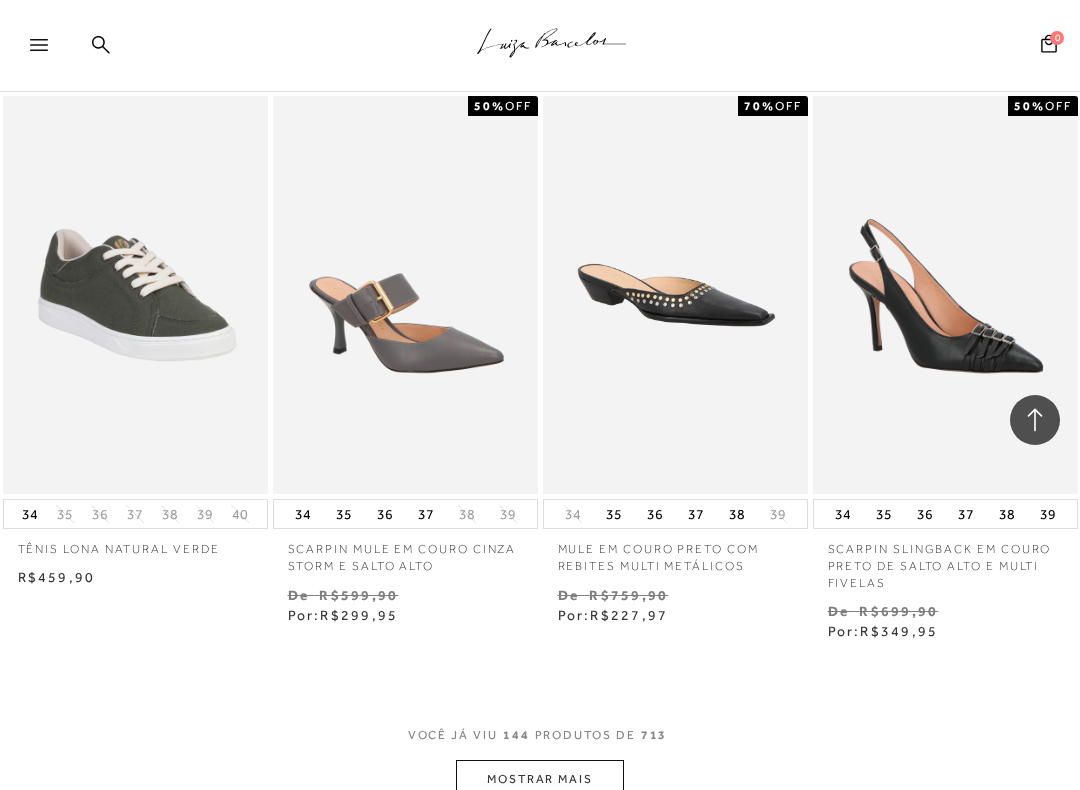 click on "MOSTRAR MAIS" at bounding box center (540, 779) 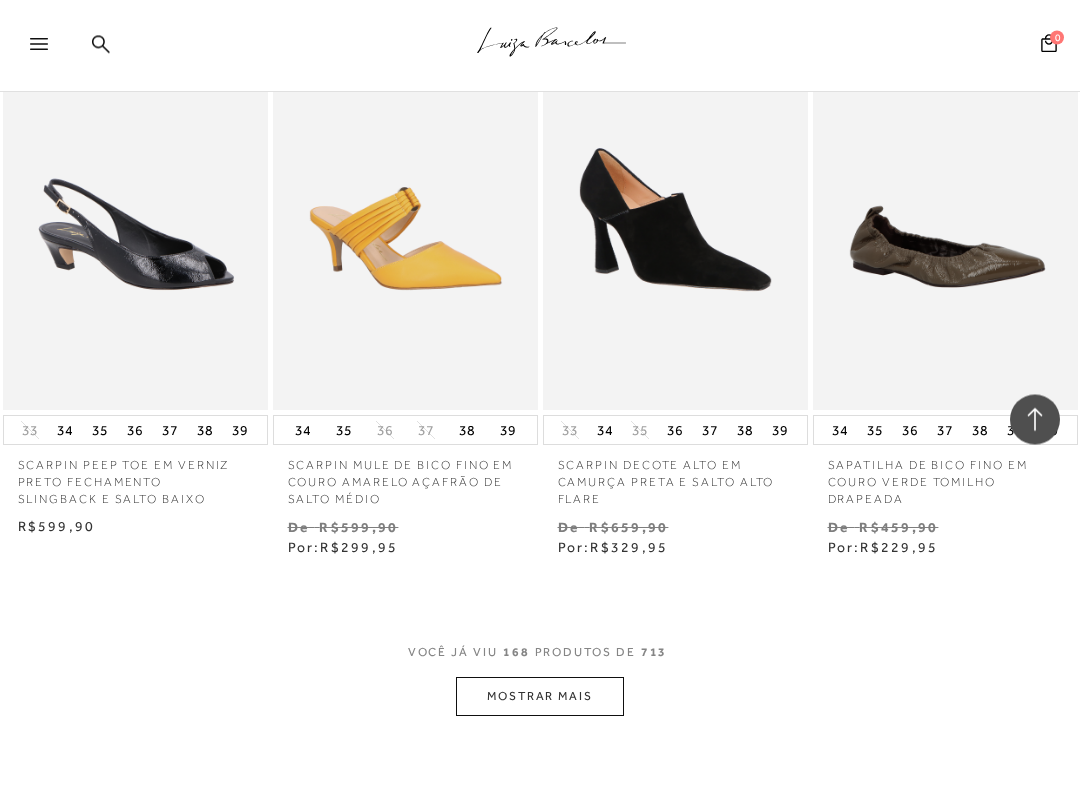 scroll, scrollTop: 22749, scrollLeft: 0, axis: vertical 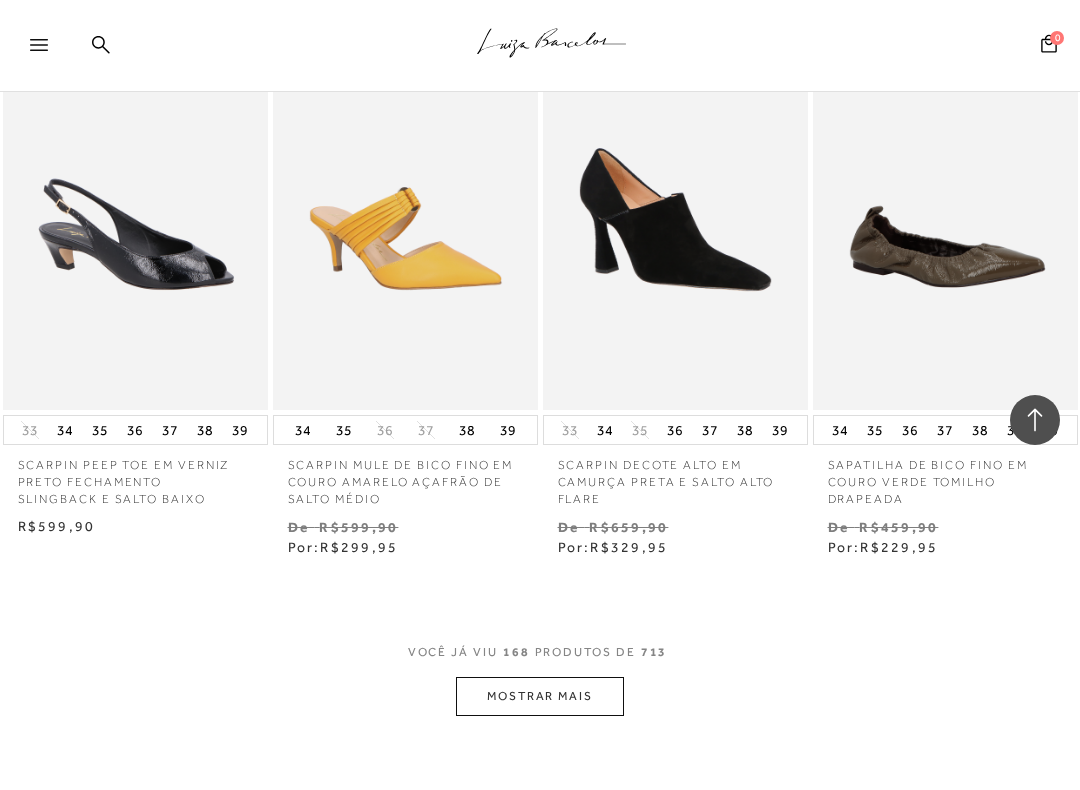 click on "MOSTRAR MAIS" at bounding box center (540, 696) 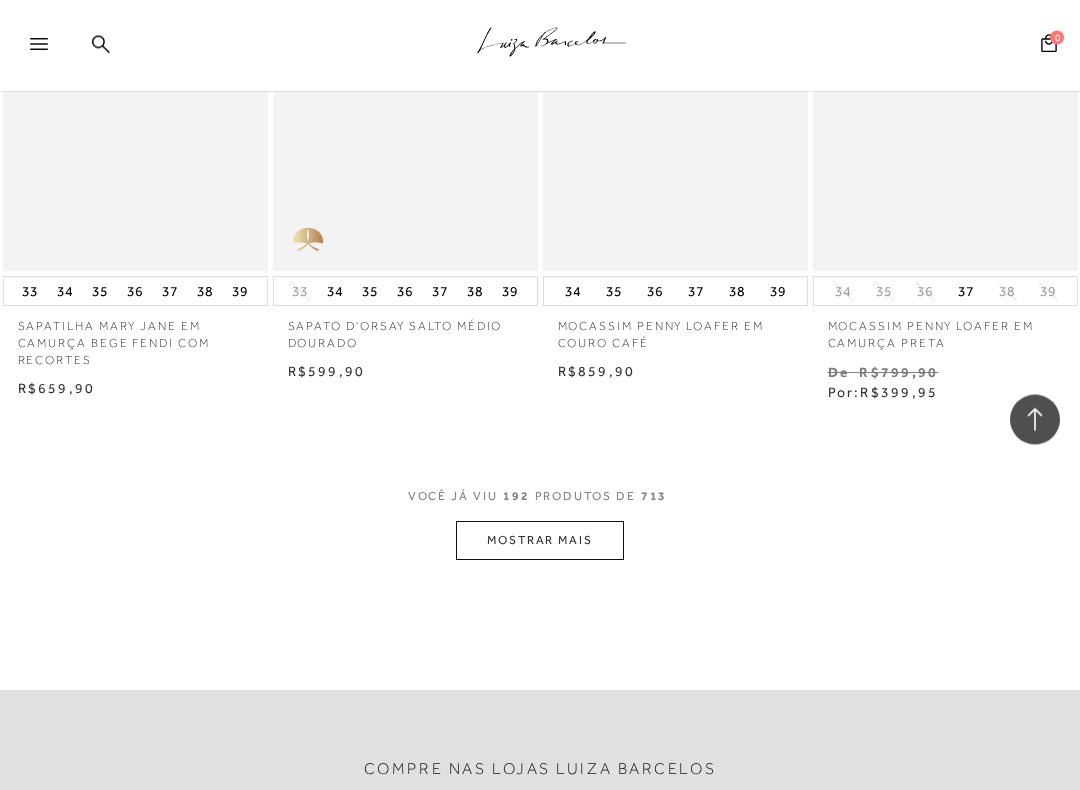 scroll, scrollTop: 26360, scrollLeft: 0, axis: vertical 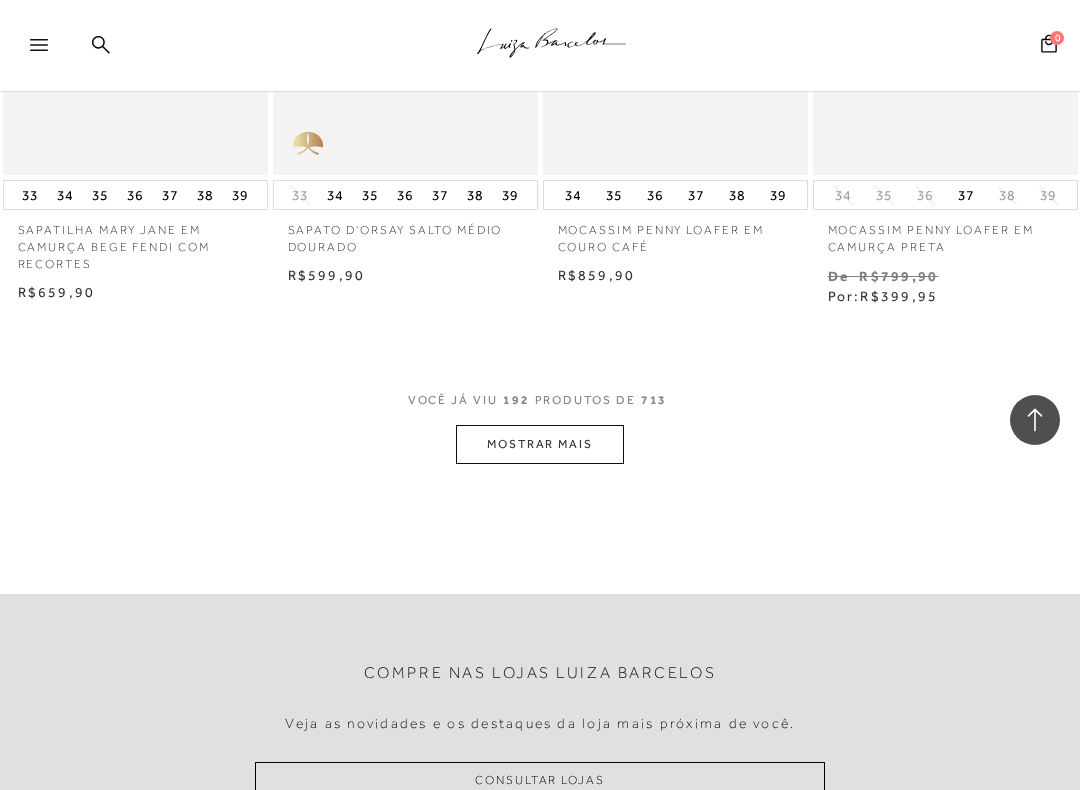 click on "MOSTRAR MAIS" at bounding box center [540, 444] 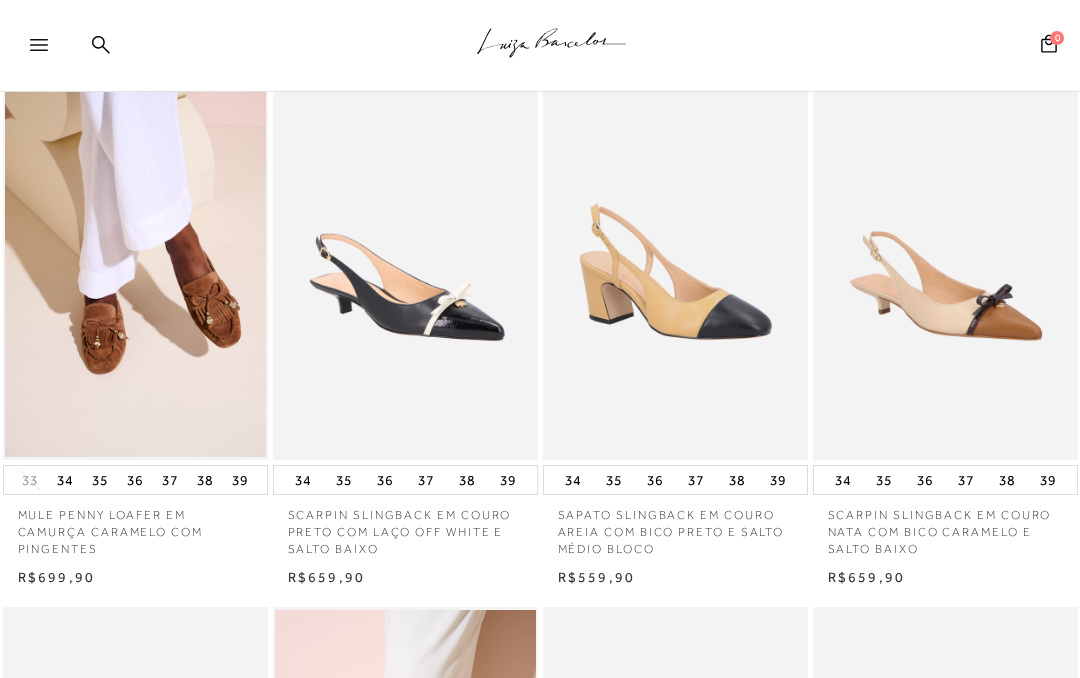 scroll, scrollTop: 620, scrollLeft: 0, axis: vertical 